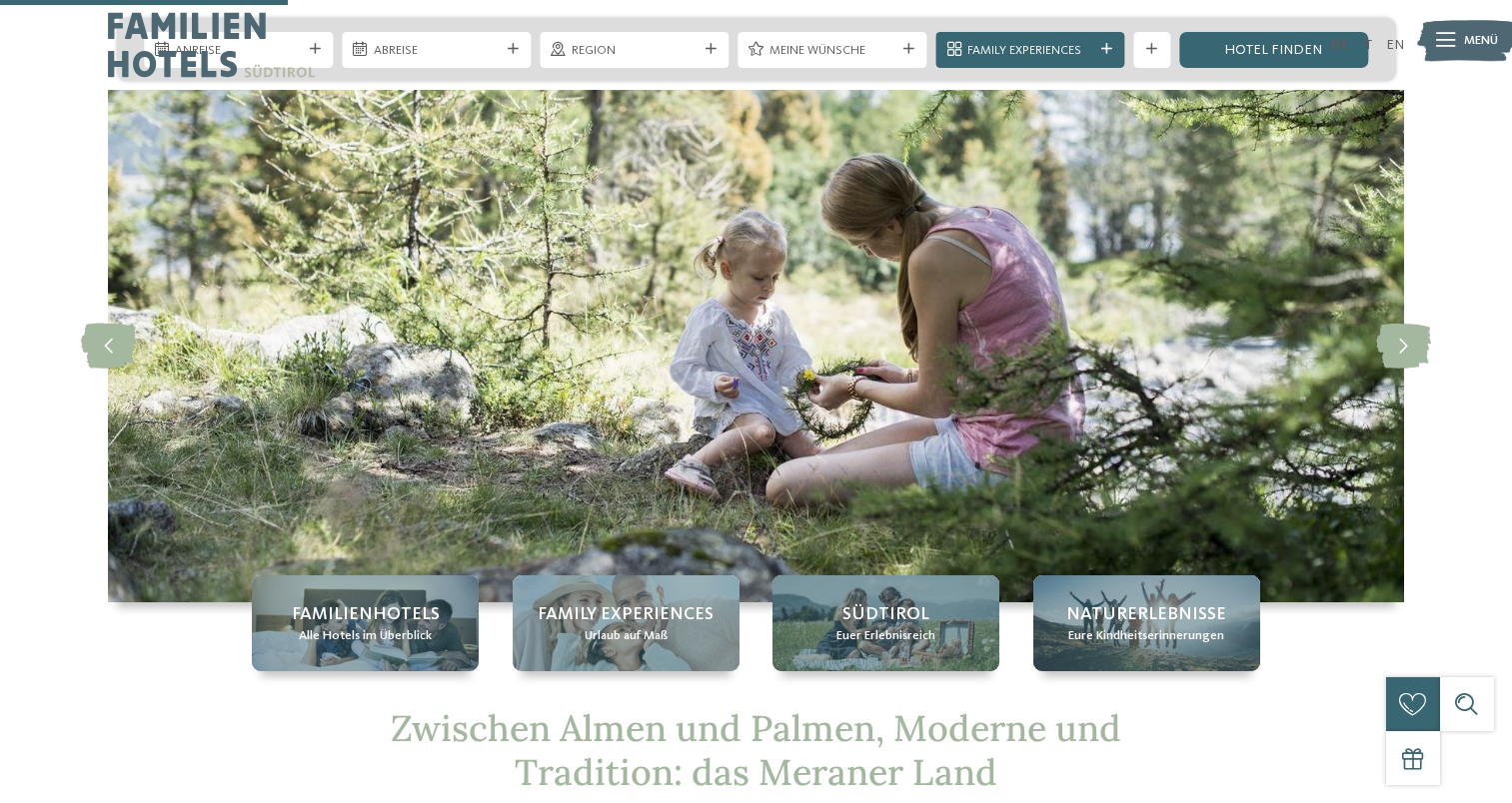 scroll, scrollTop: 919, scrollLeft: 0, axis: vertical 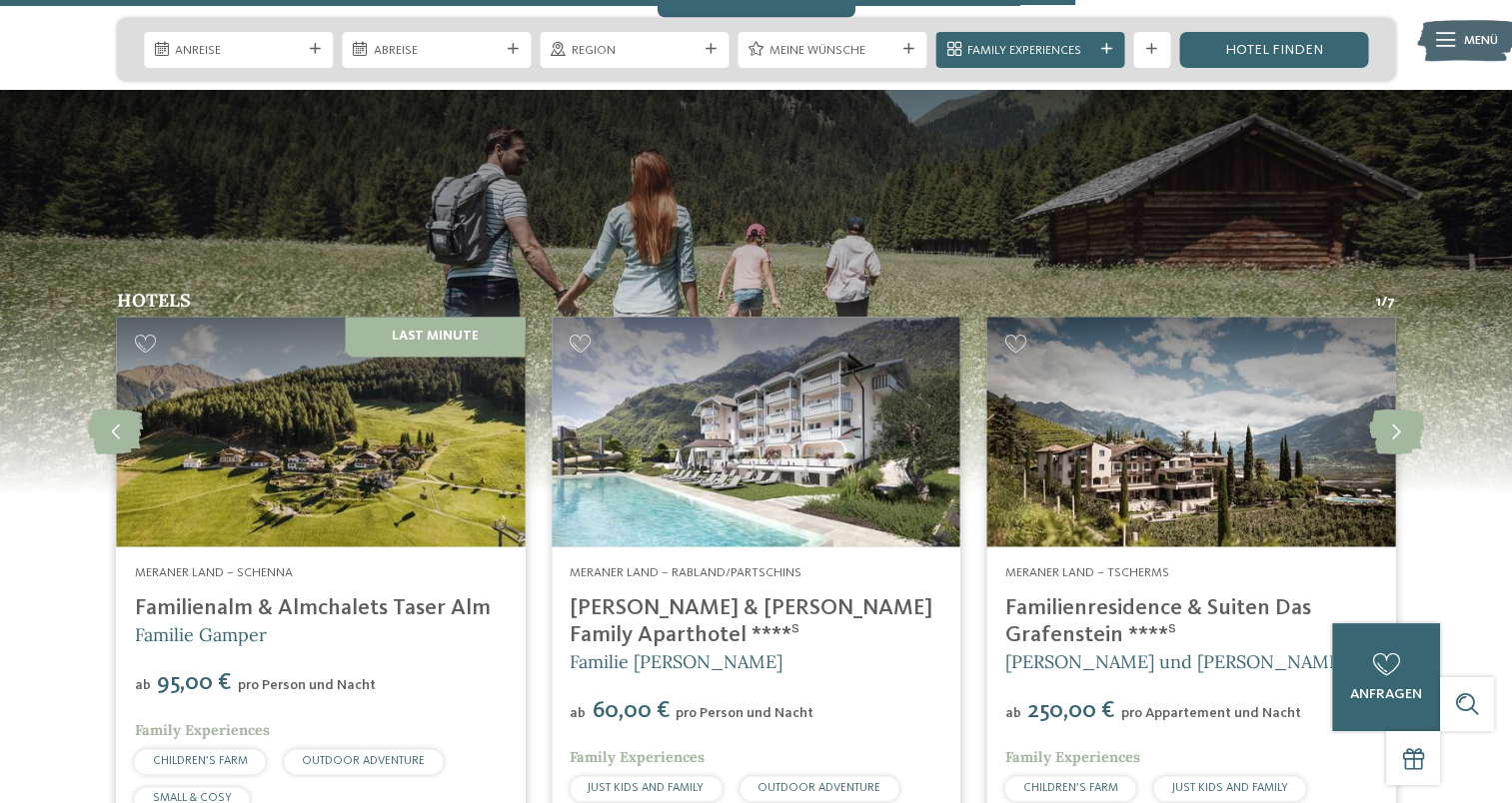 click at bounding box center (321, 431) 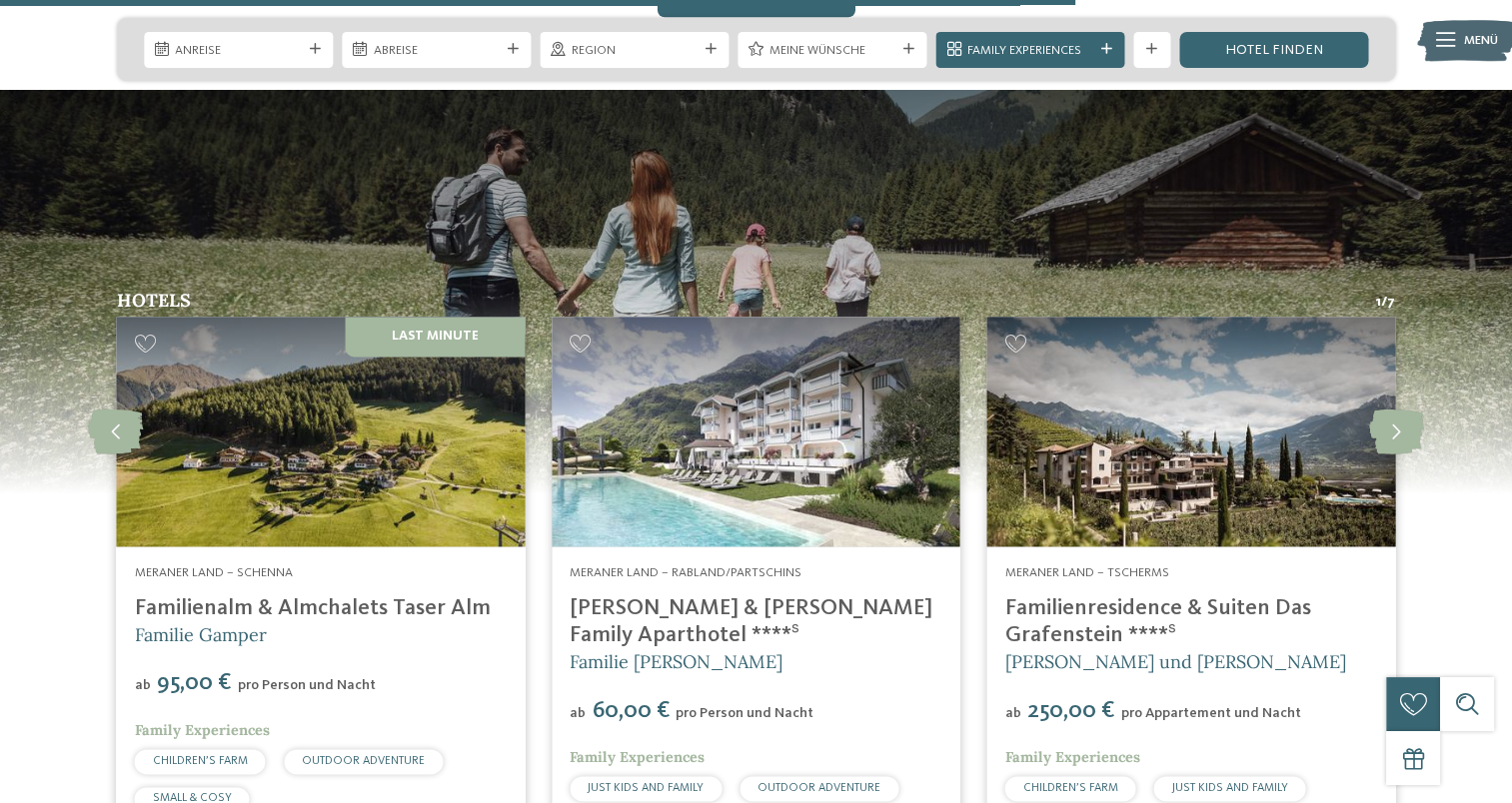 click at bounding box center [321, 431] 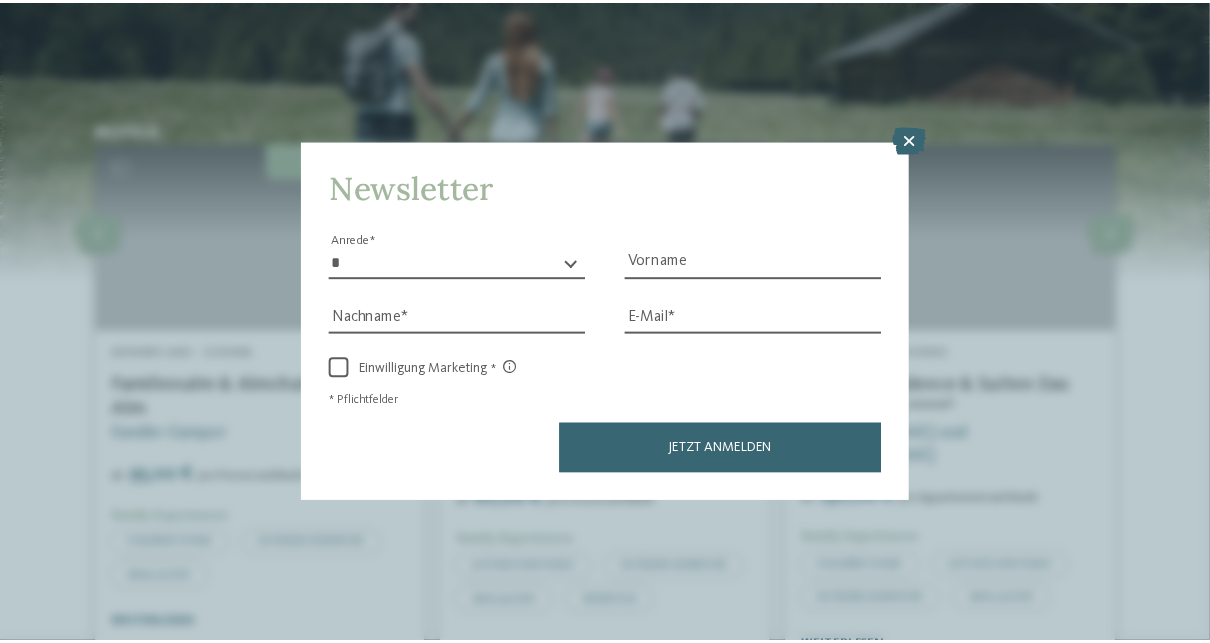 scroll, scrollTop: 2479, scrollLeft: 0, axis: vertical 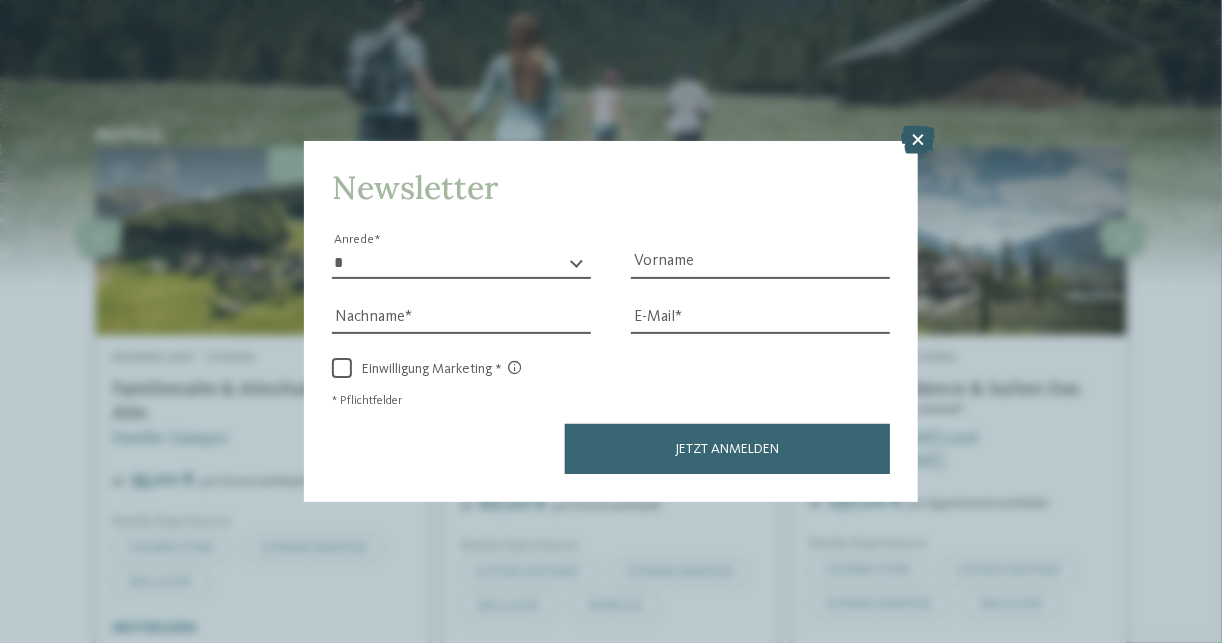 click at bounding box center (918, 140) 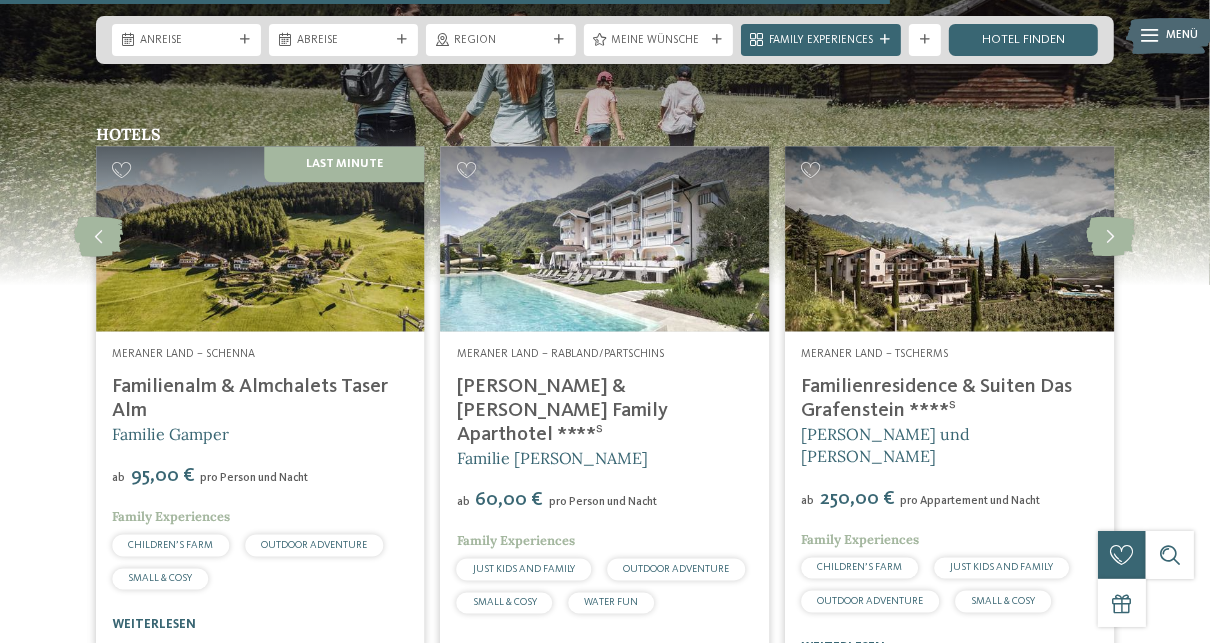 click on "Familienalm & Almchalets Taser Alm" at bounding box center (260, 400) 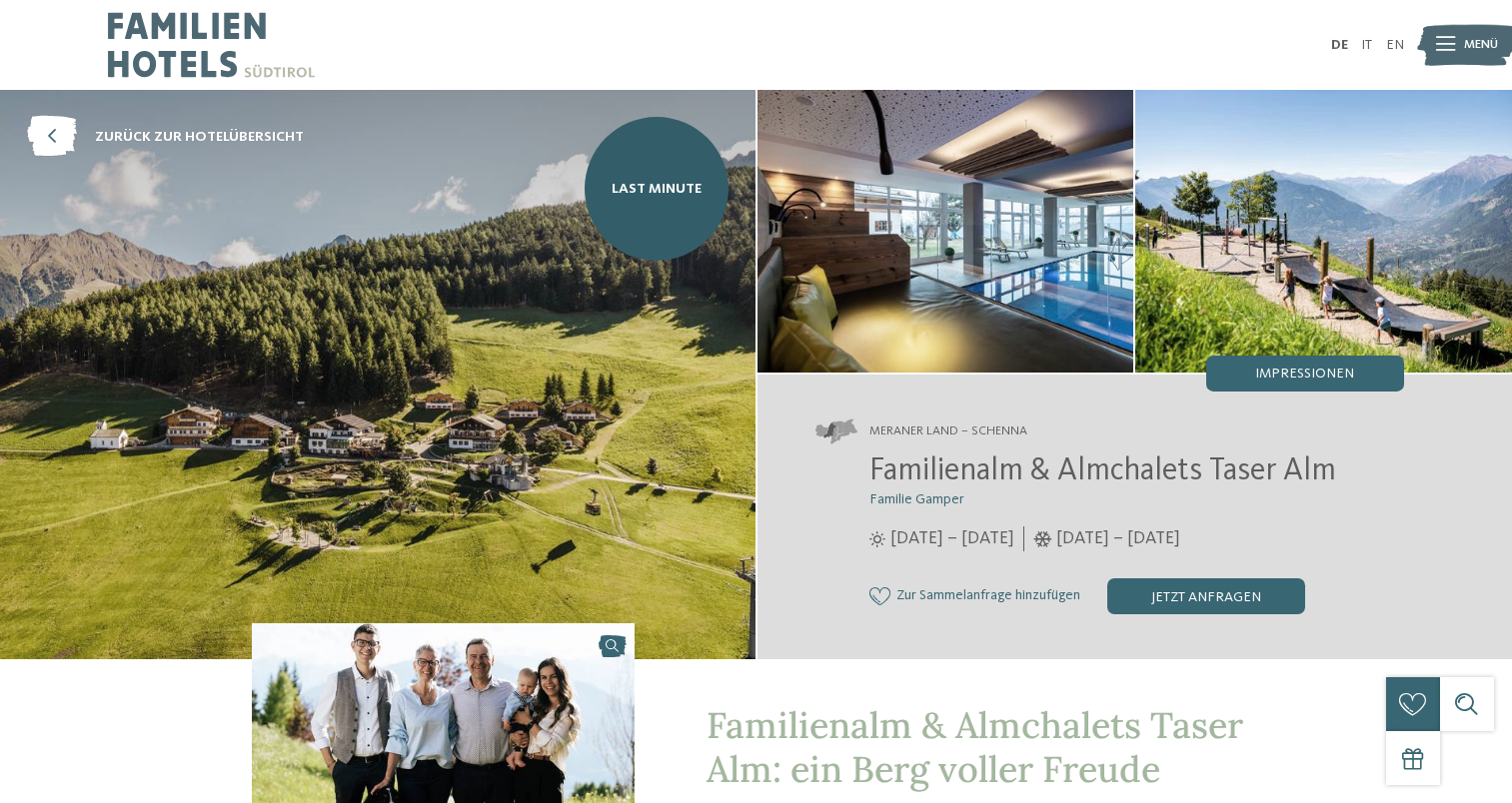 scroll, scrollTop: 0, scrollLeft: 0, axis: both 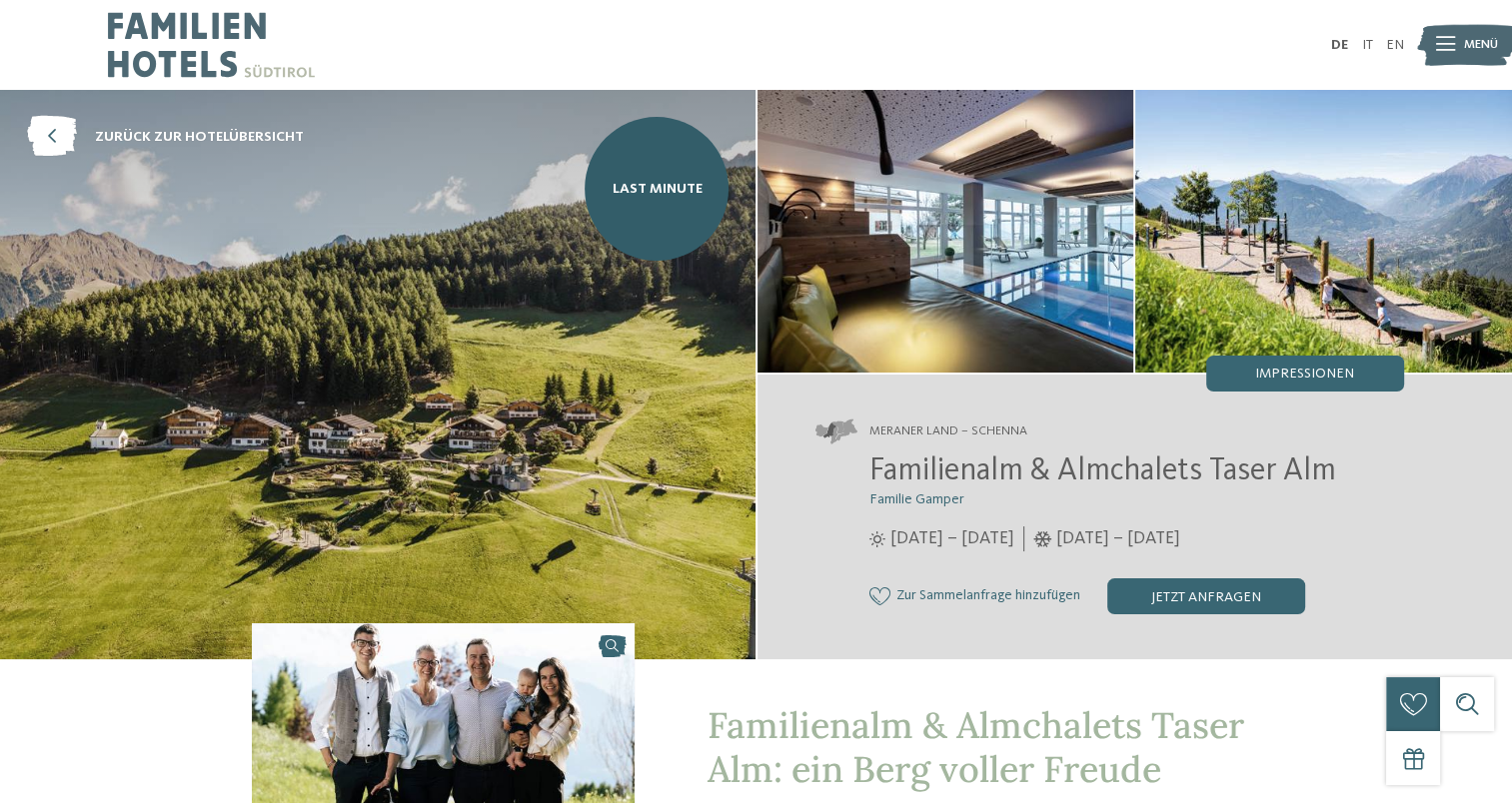 click at bounding box center [378, 375] 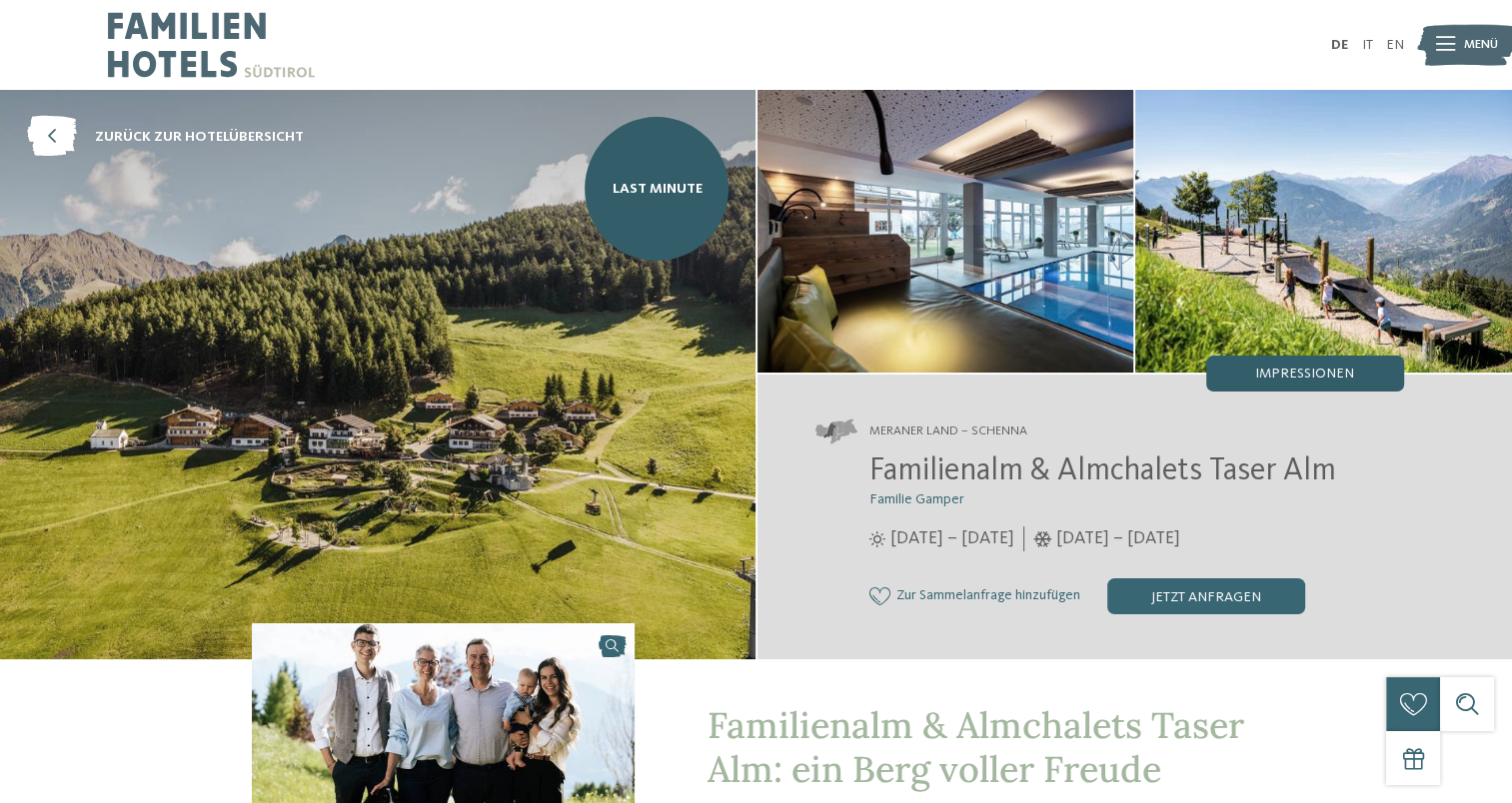 click on "Impressionen" at bounding box center [1305, 374] 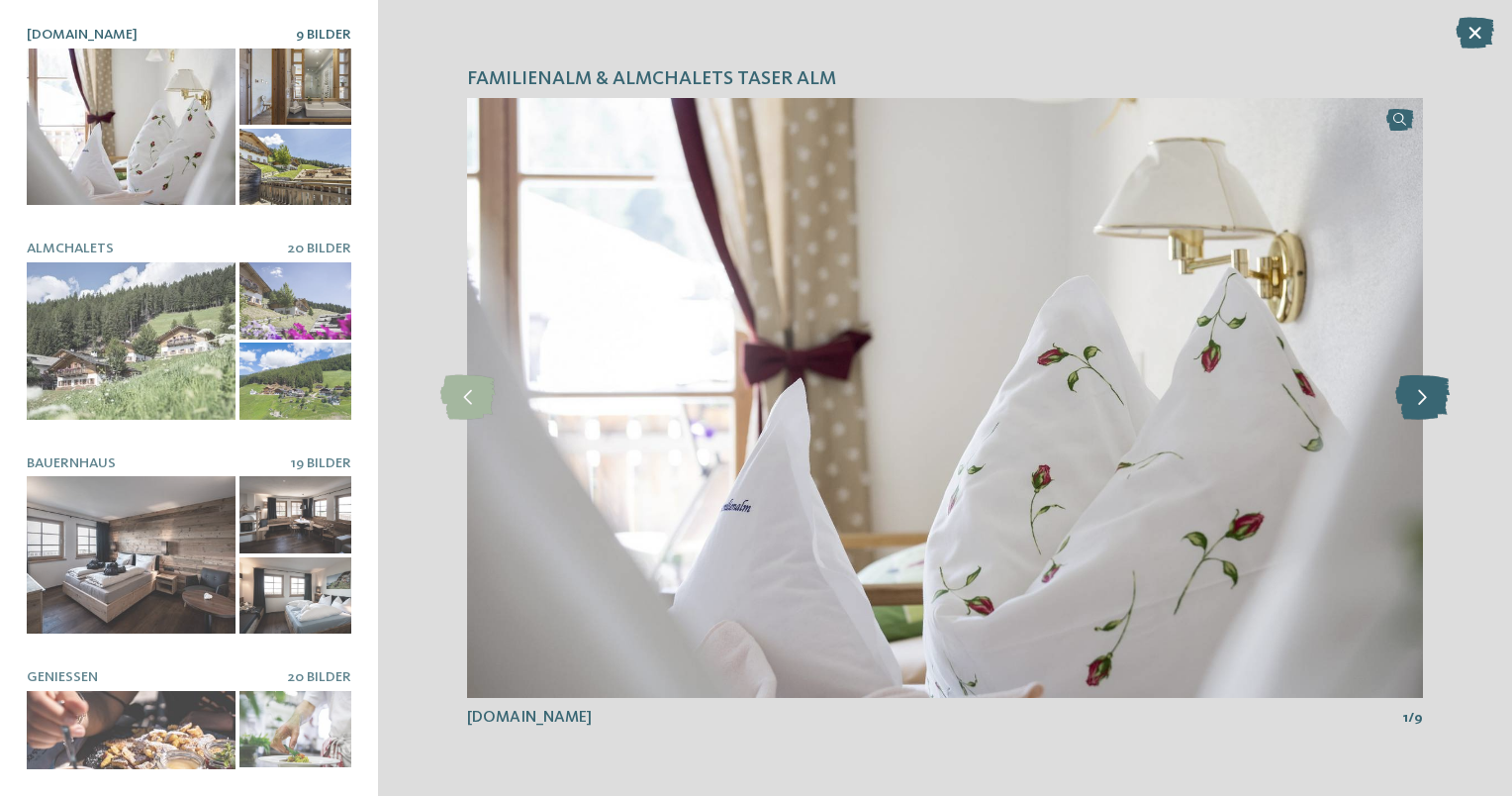 click at bounding box center [1422, 397] 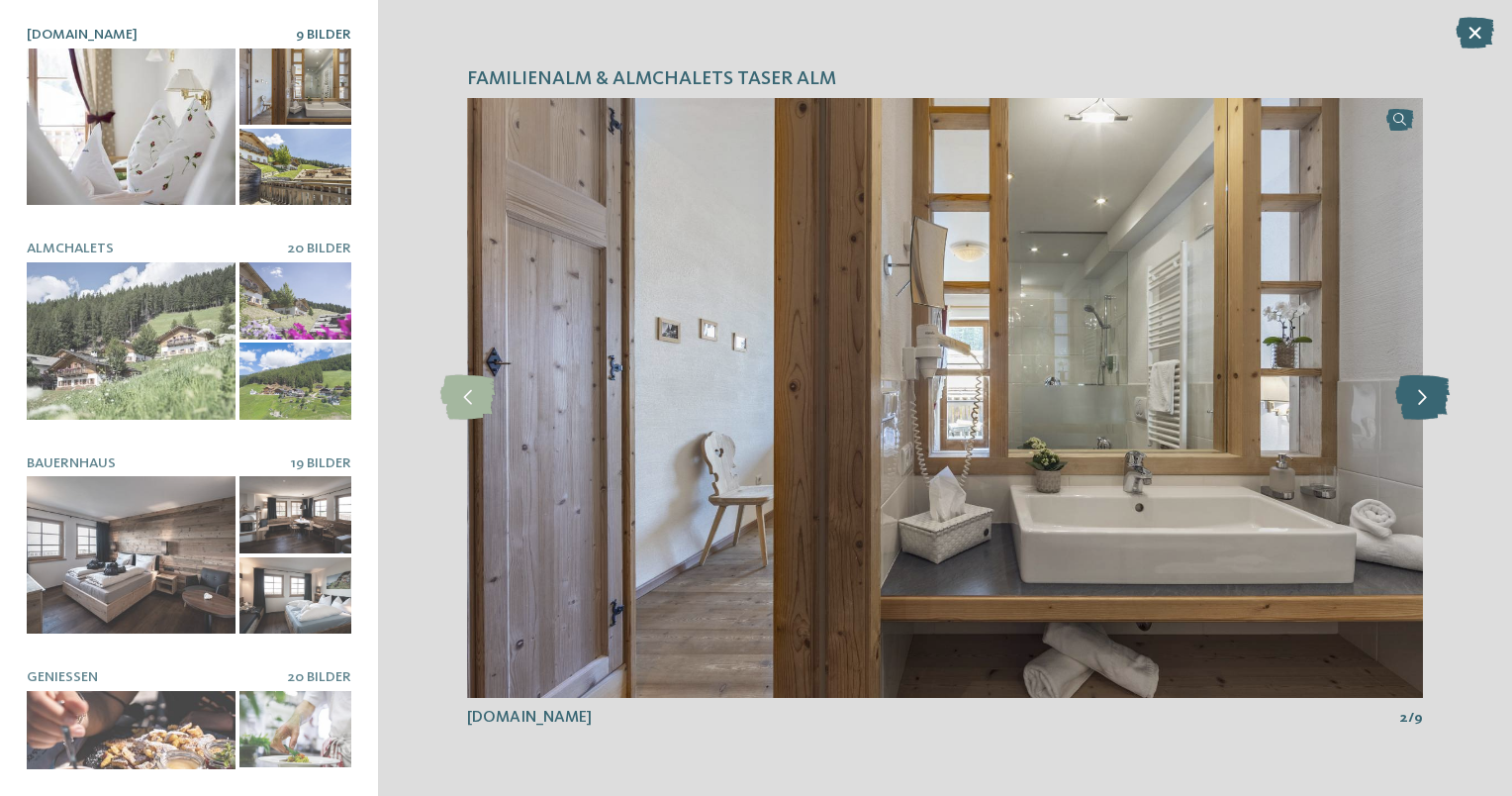 click at bounding box center (1422, 397) 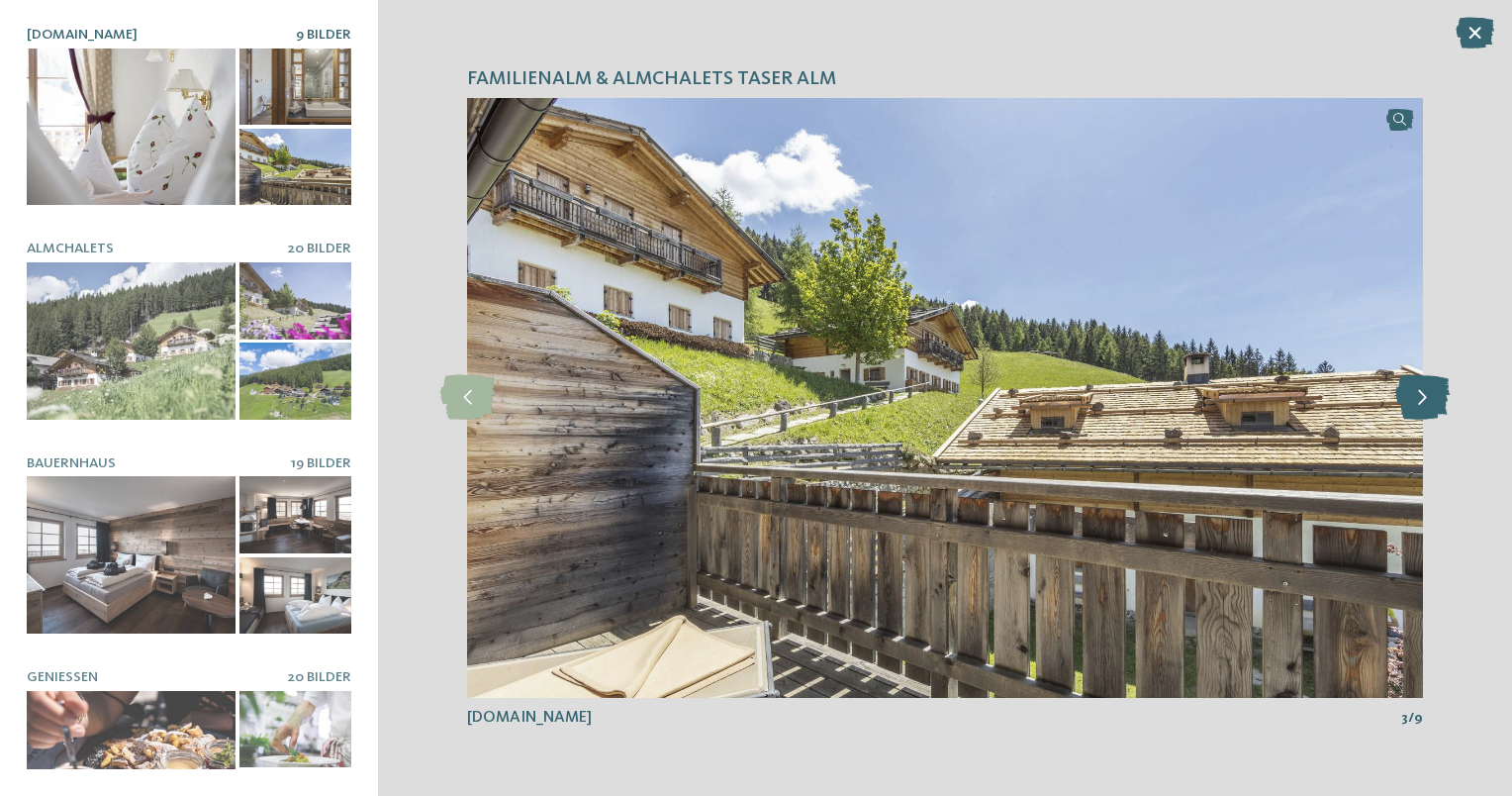 click at bounding box center [1422, 397] 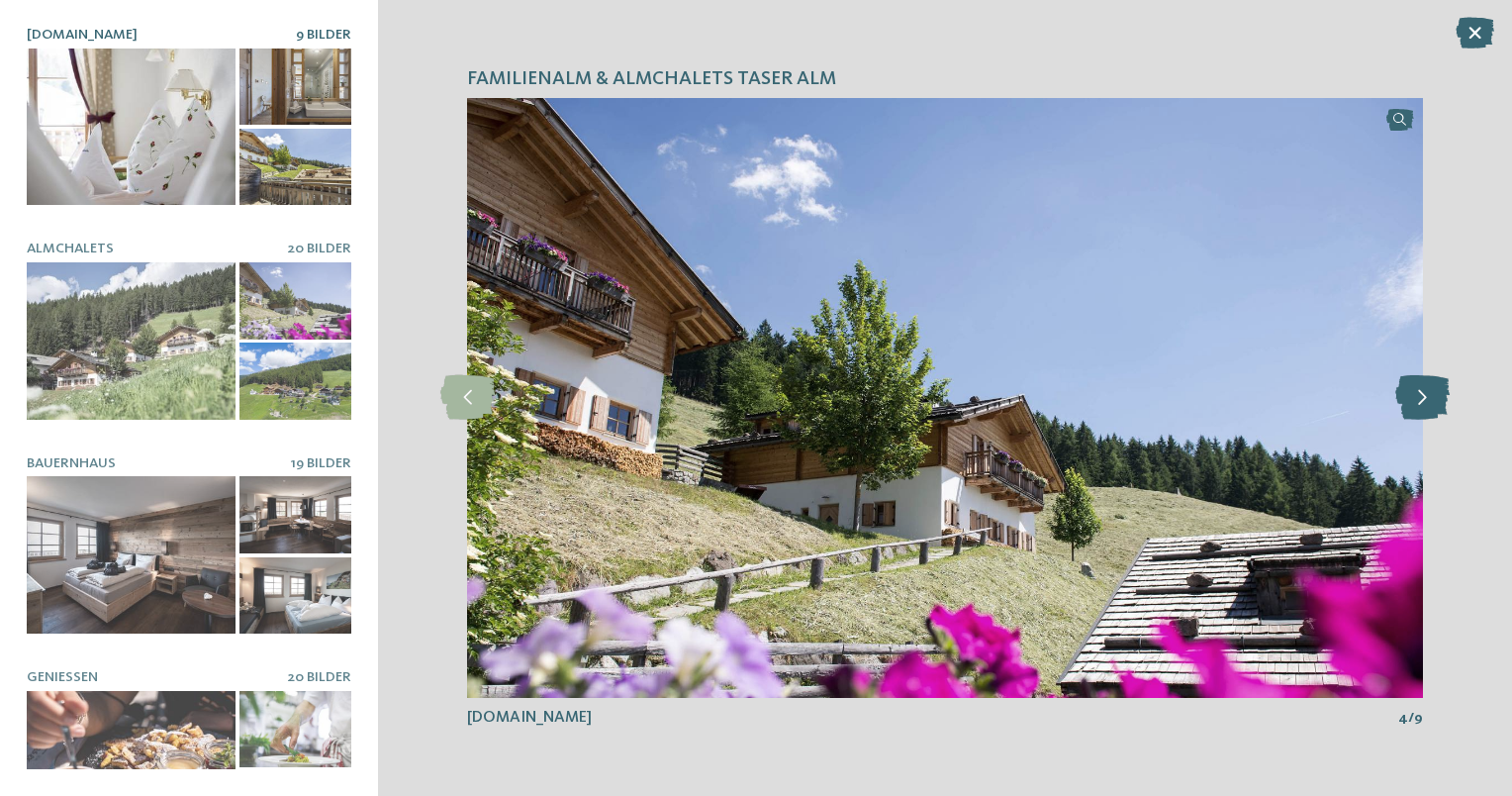 click at bounding box center (1422, 397) 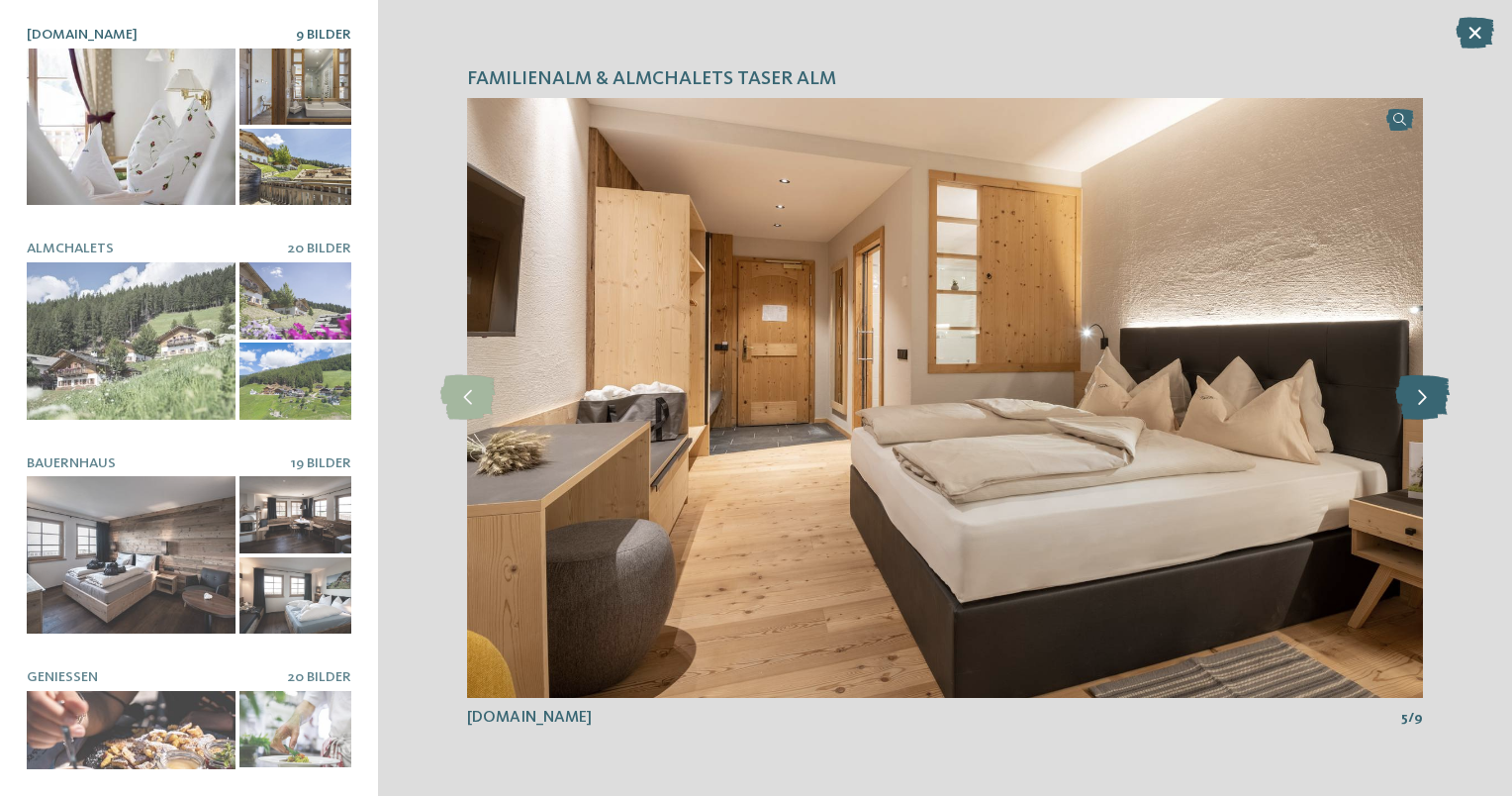 click at bounding box center (1422, 397) 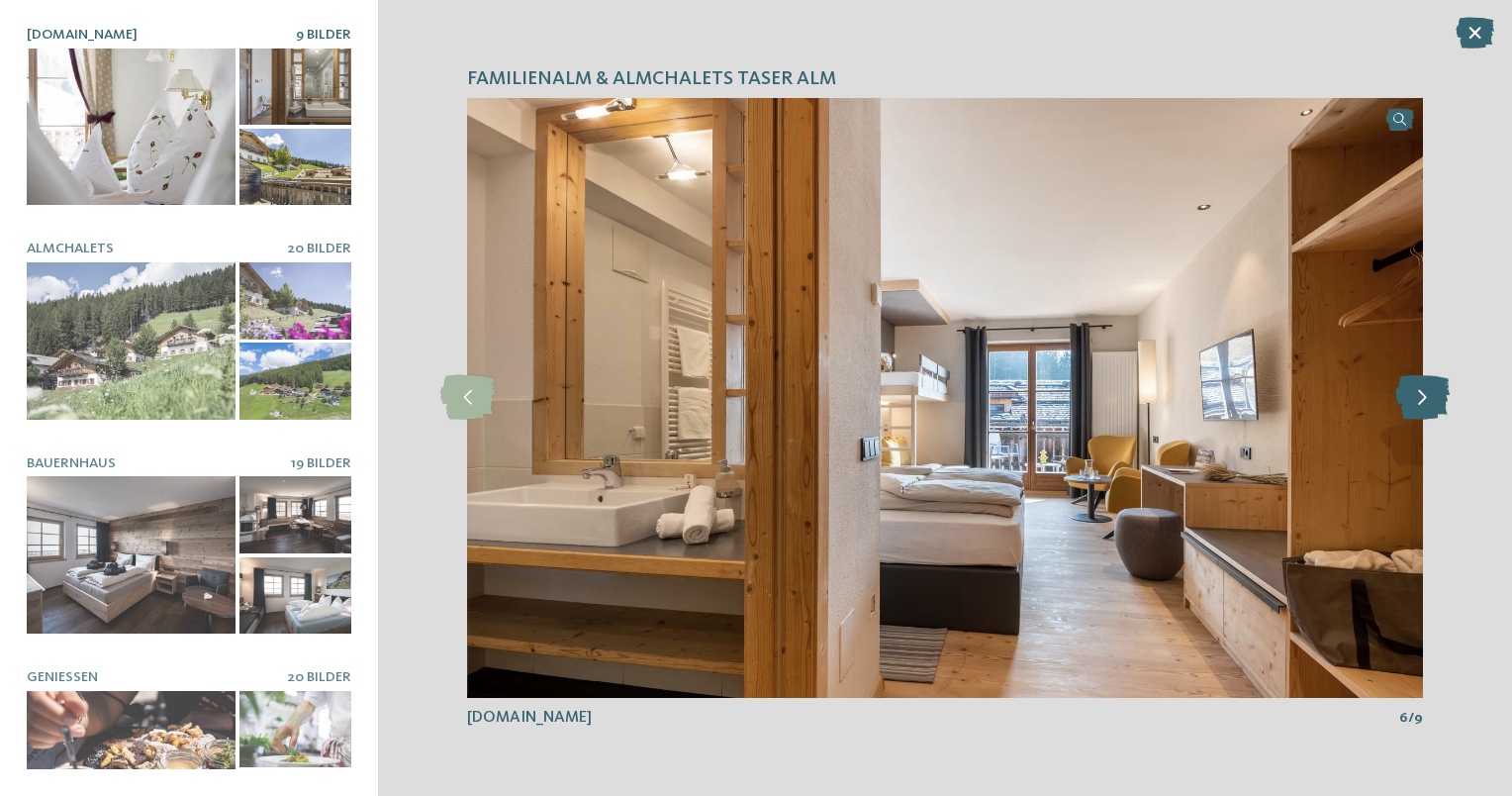 click at bounding box center (1422, 397) 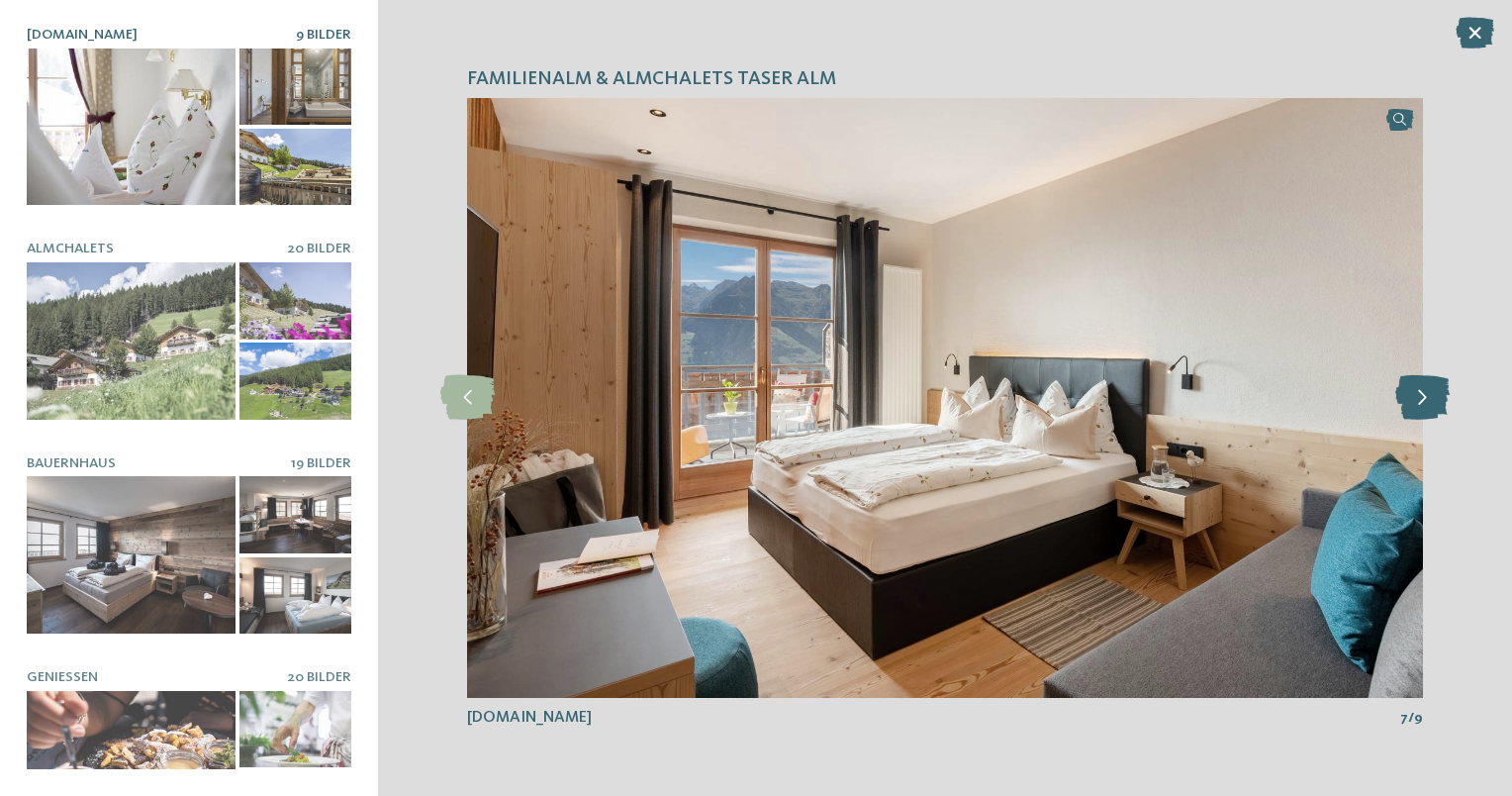 click at bounding box center (1422, 397) 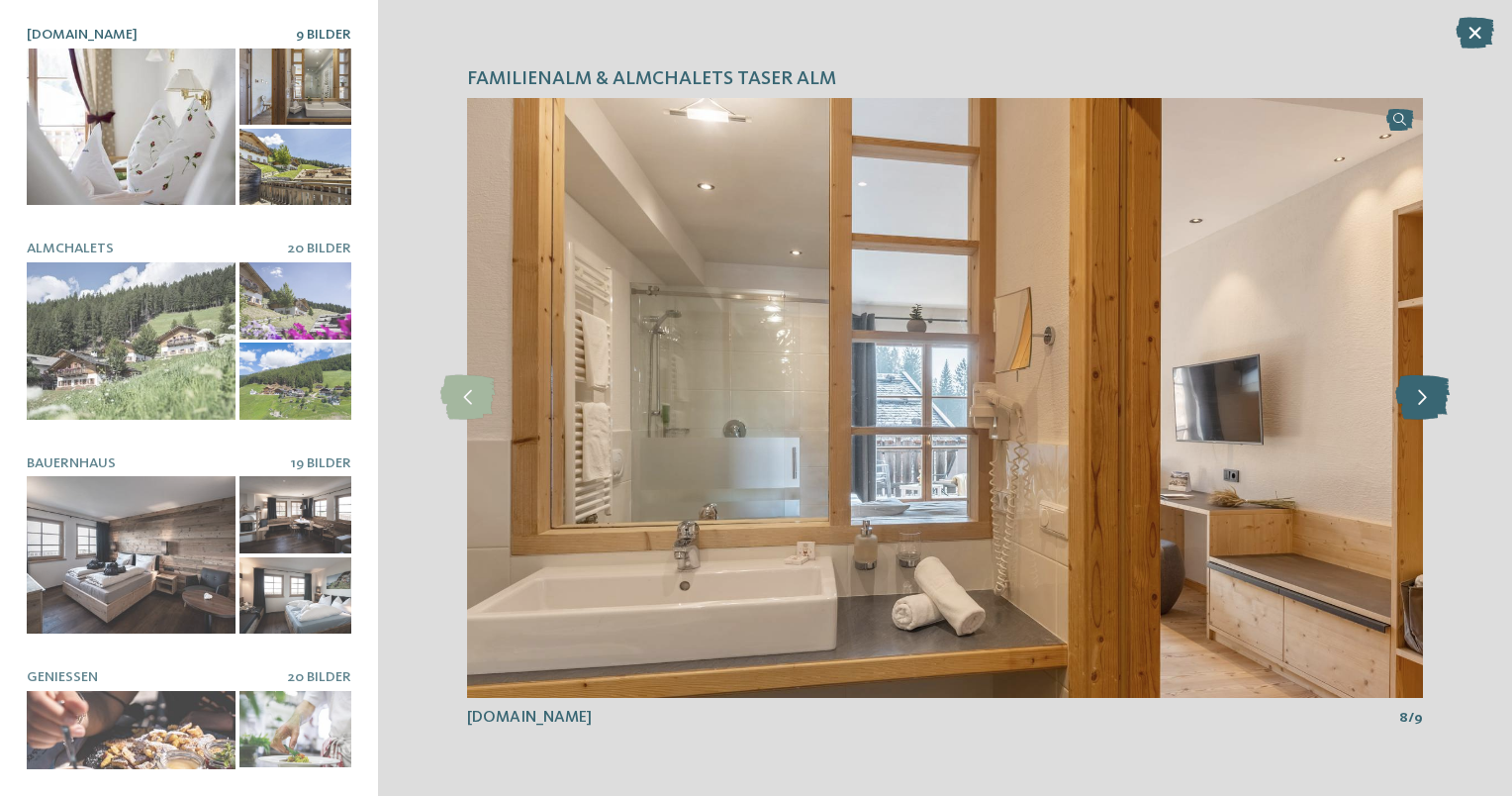 click at bounding box center [1422, 397] 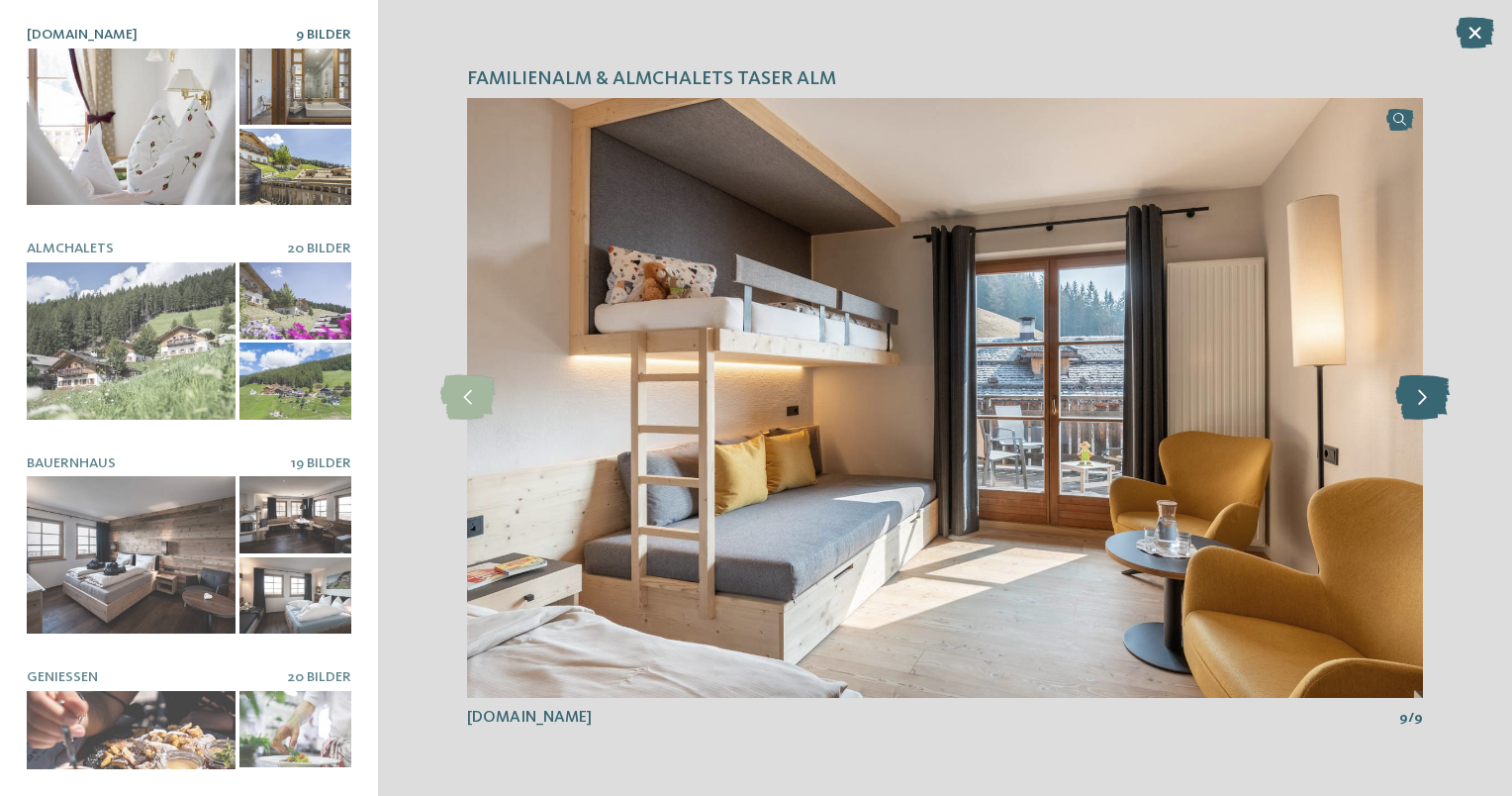 click at bounding box center (1422, 397) 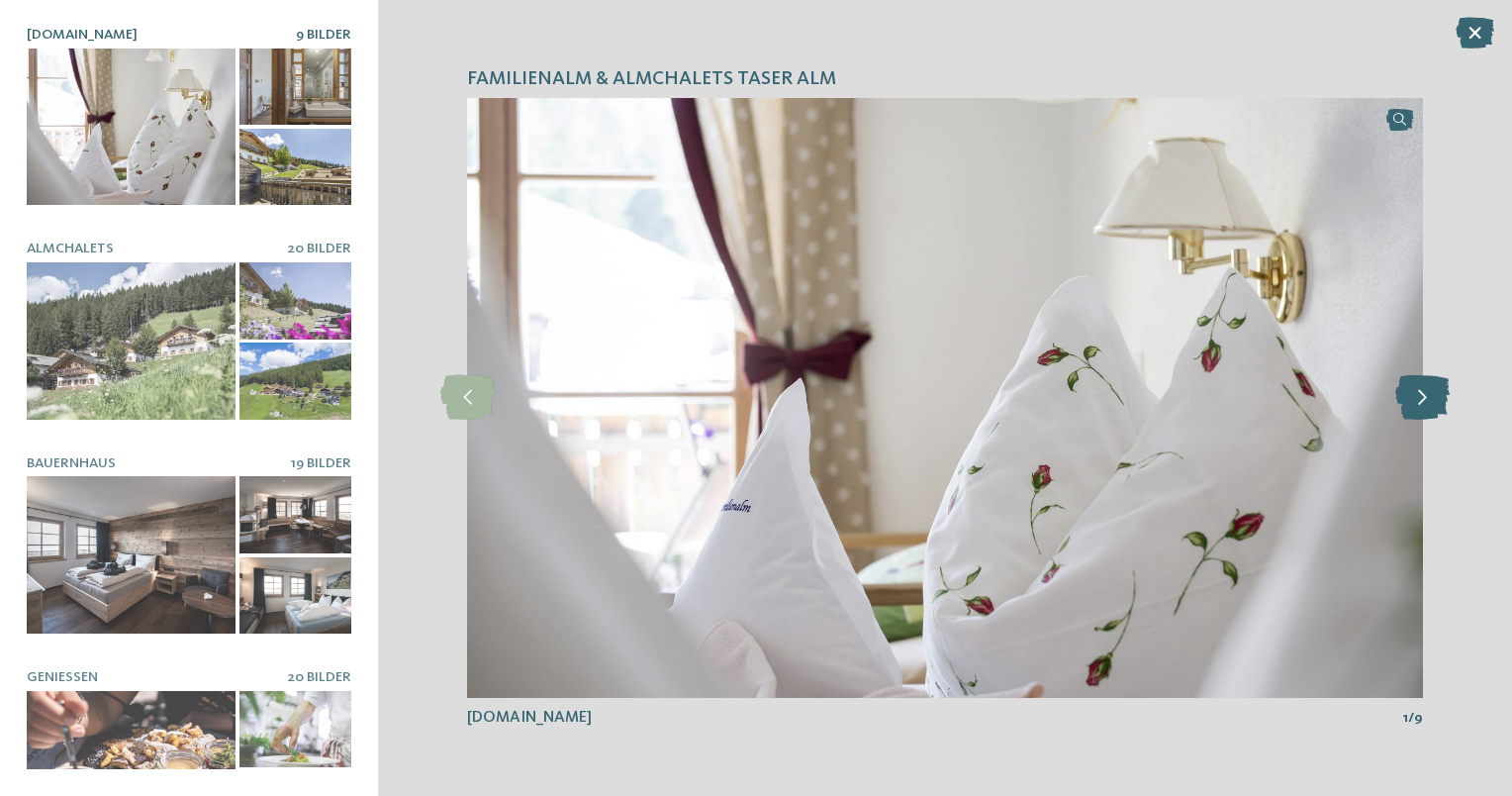 click at bounding box center (1422, 397) 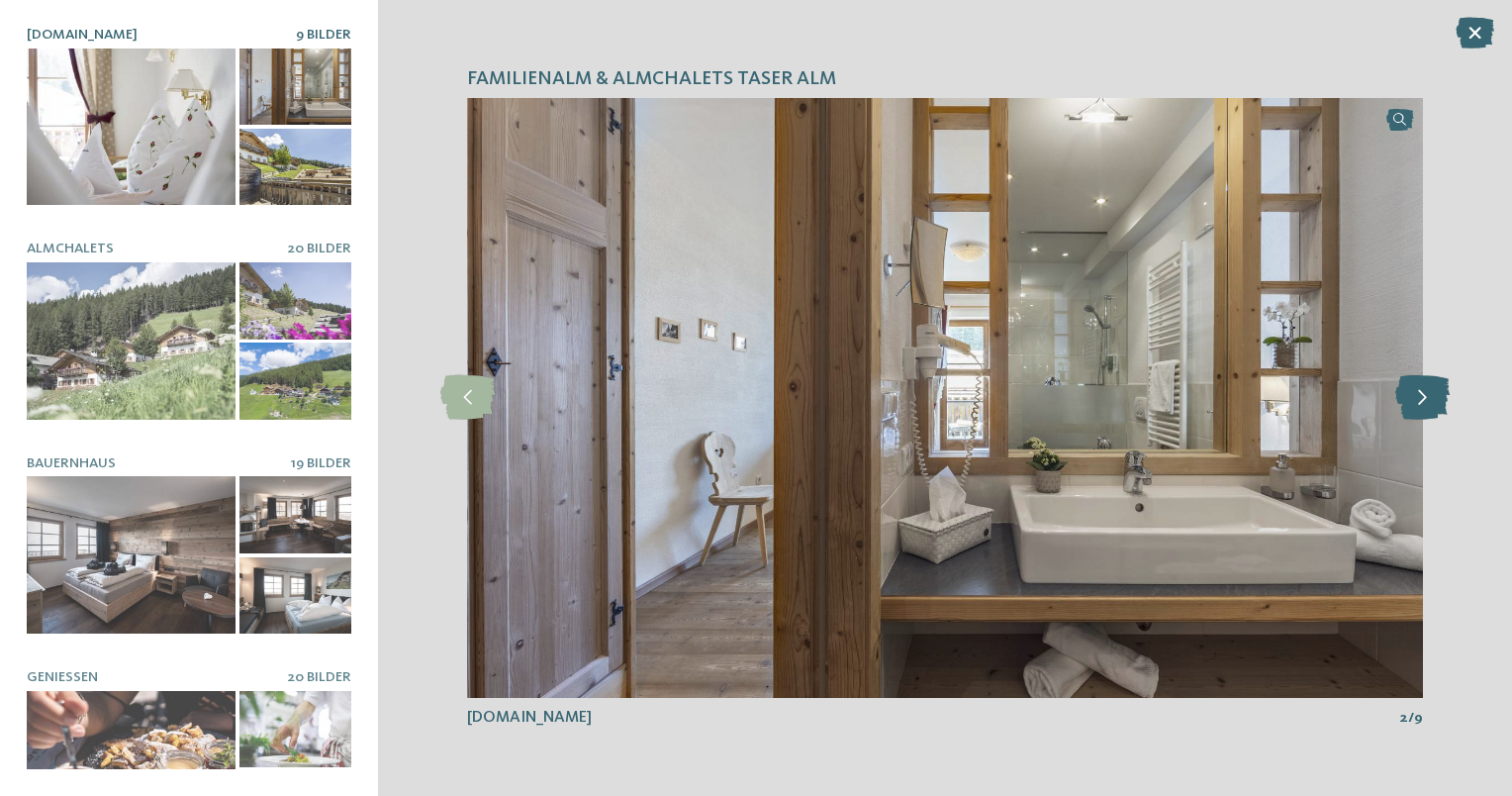 click at bounding box center (1422, 397) 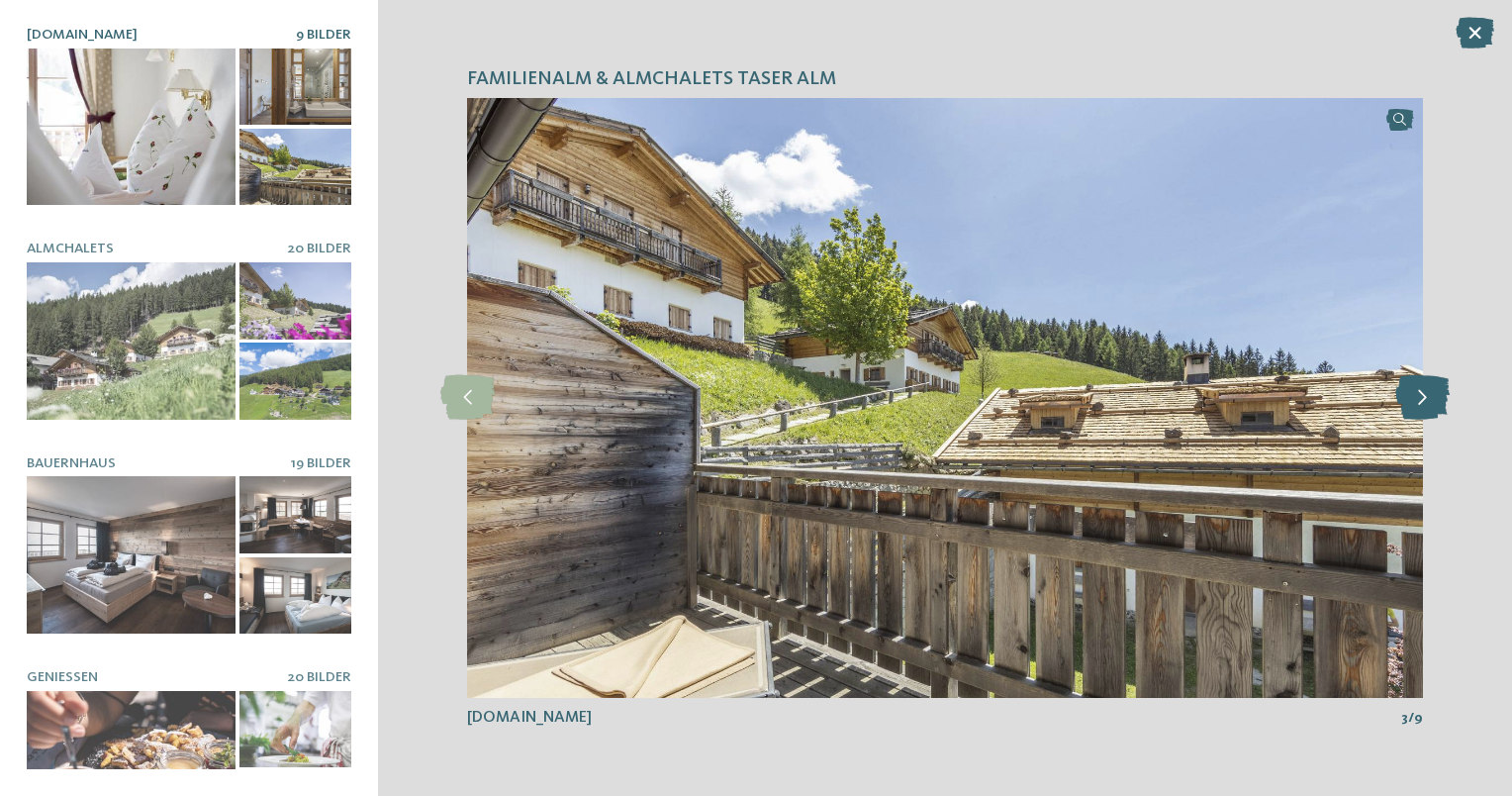 click at bounding box center (1422, 397) 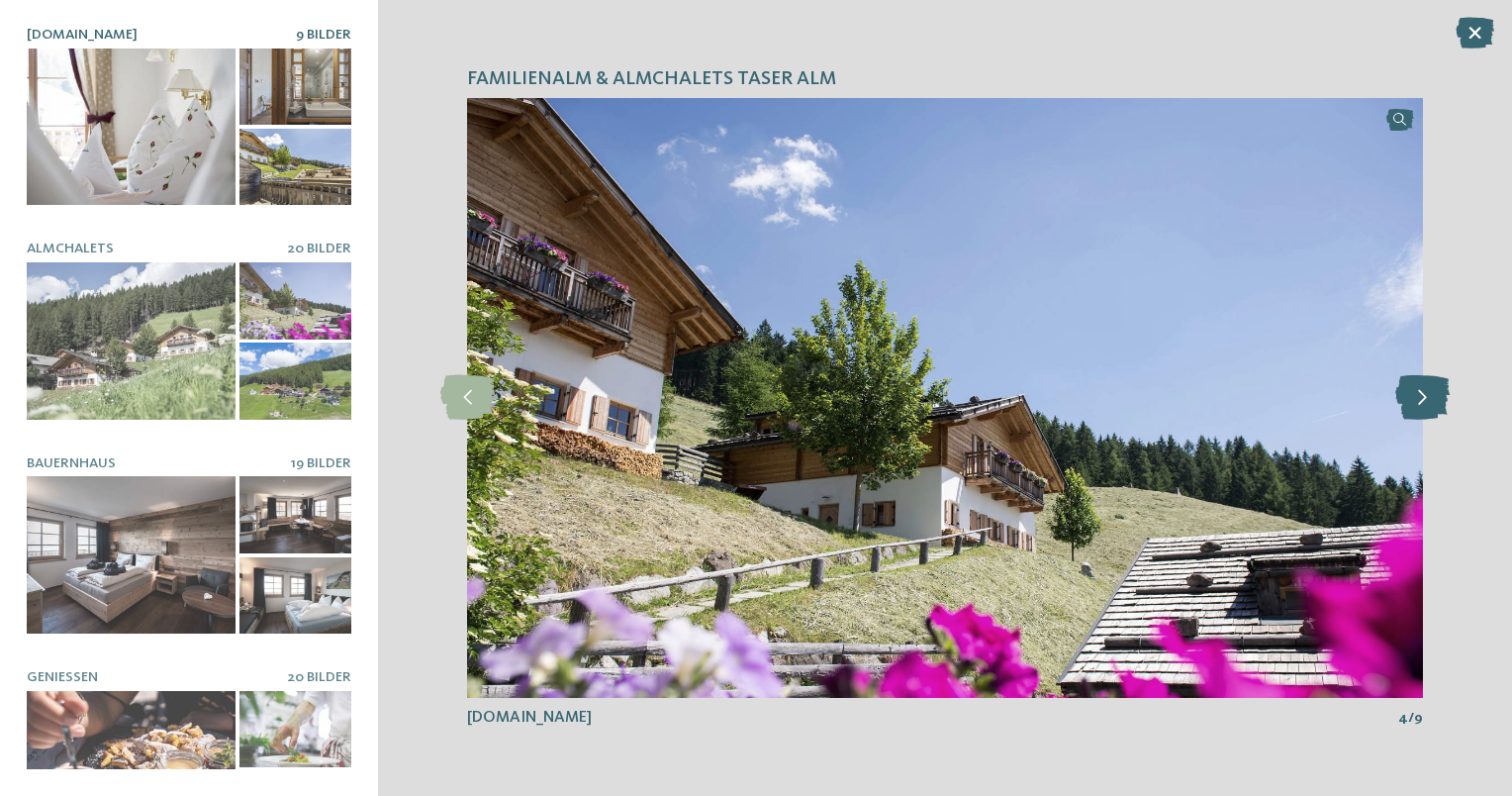 click at bounding box center (1422, 397) 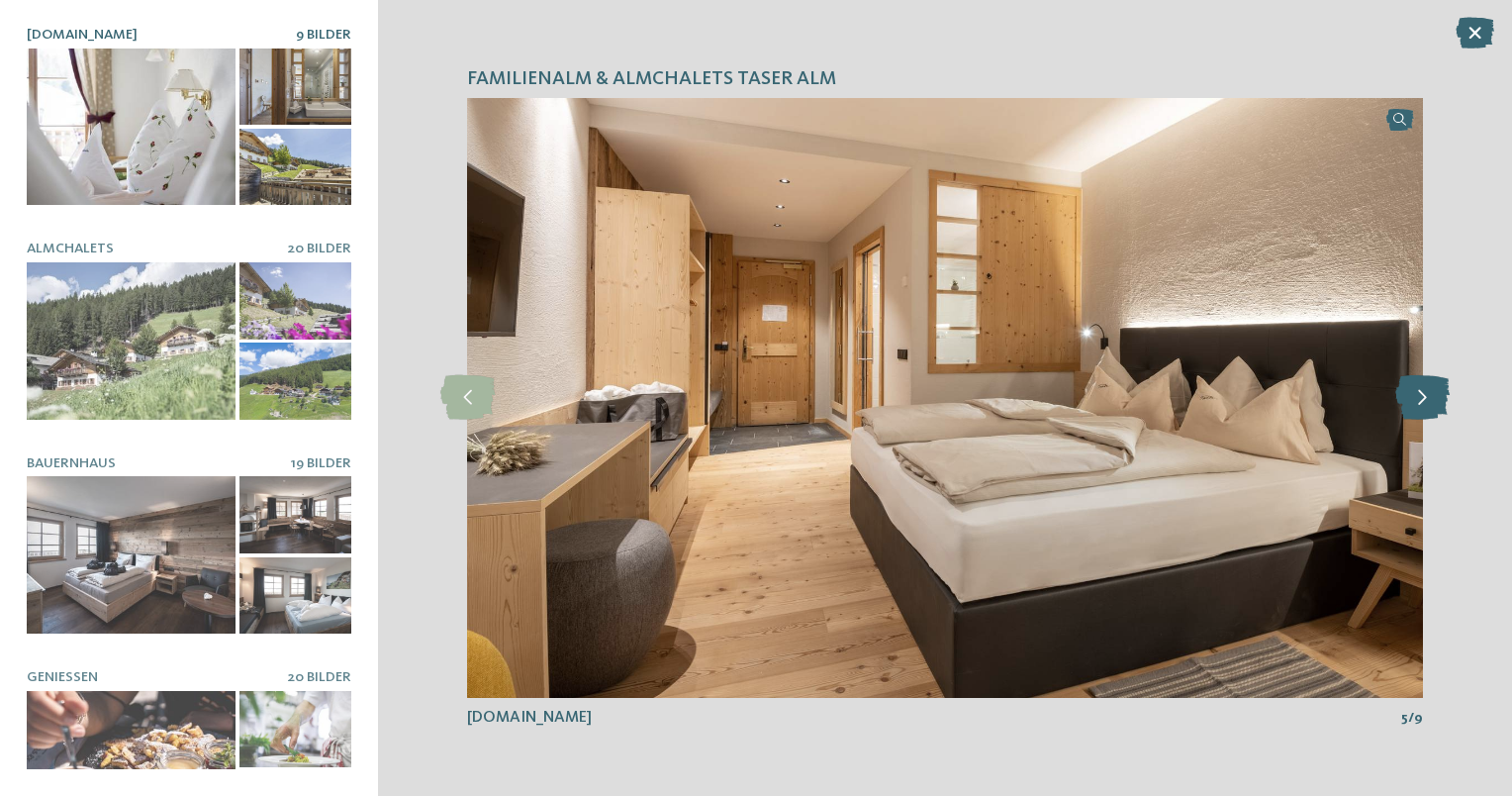 click at bounding box center [1422, 397] 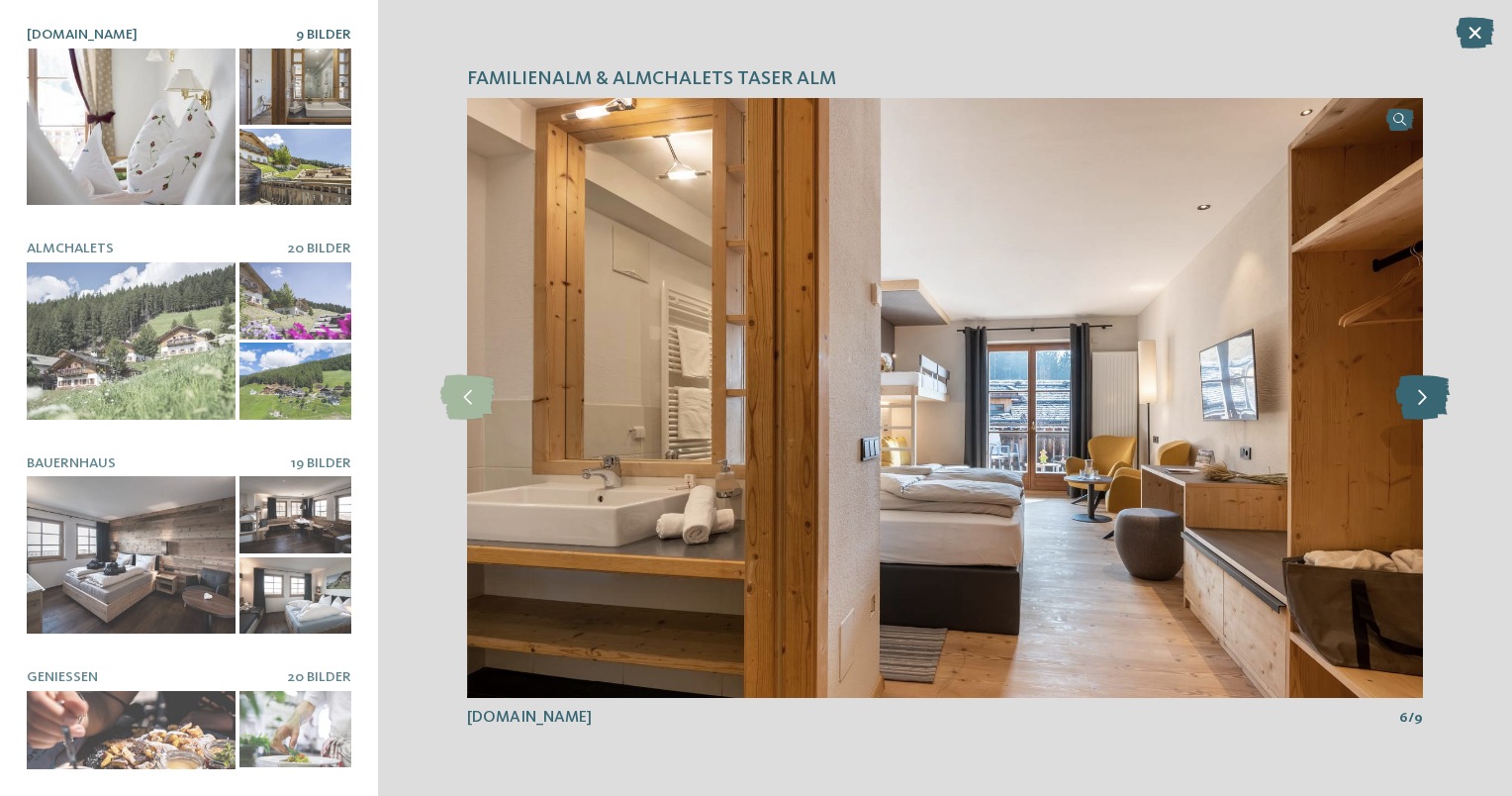 click at bounding box center (1422, 397) 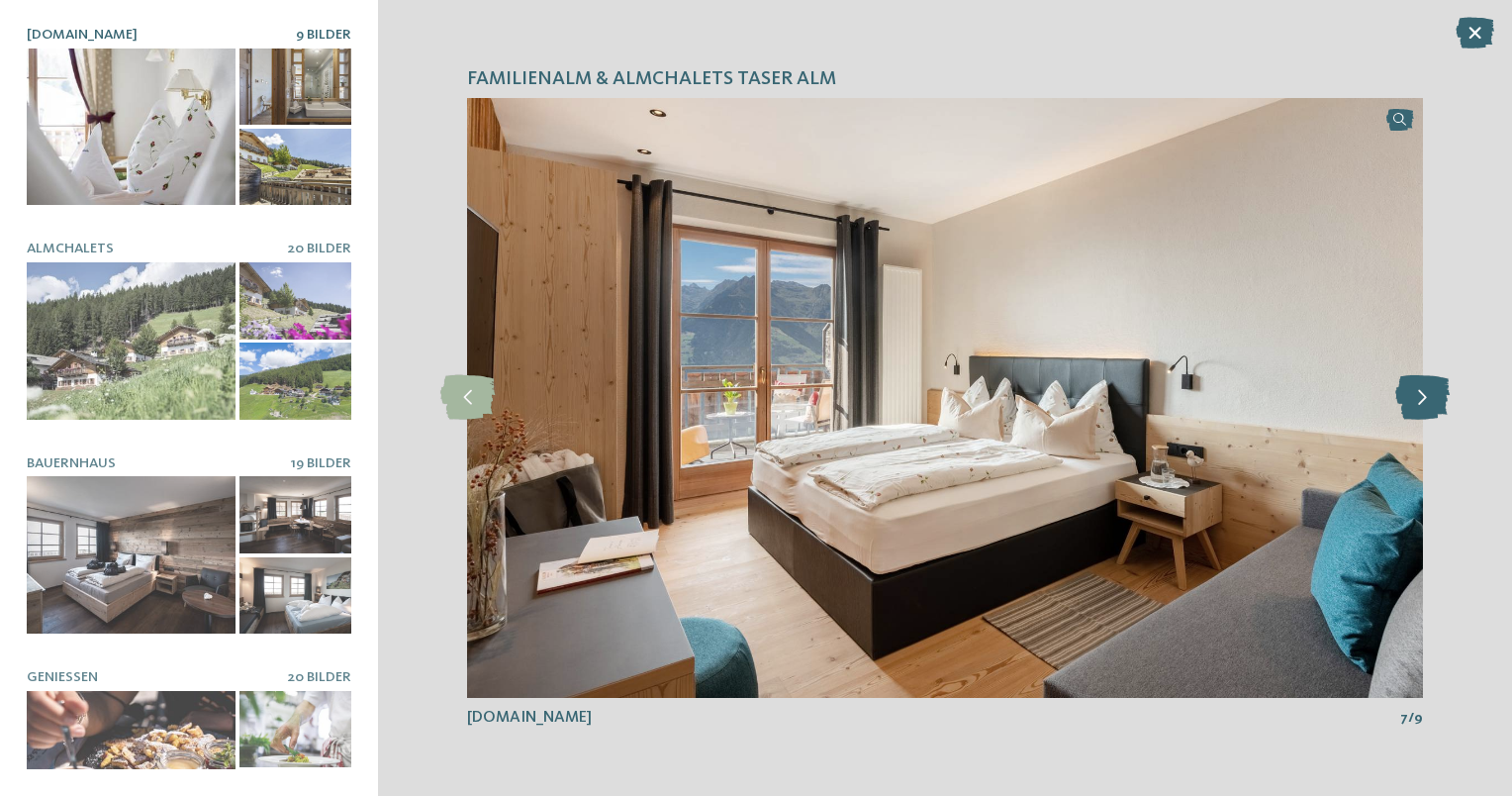 click at bounding box center [1422, 397] 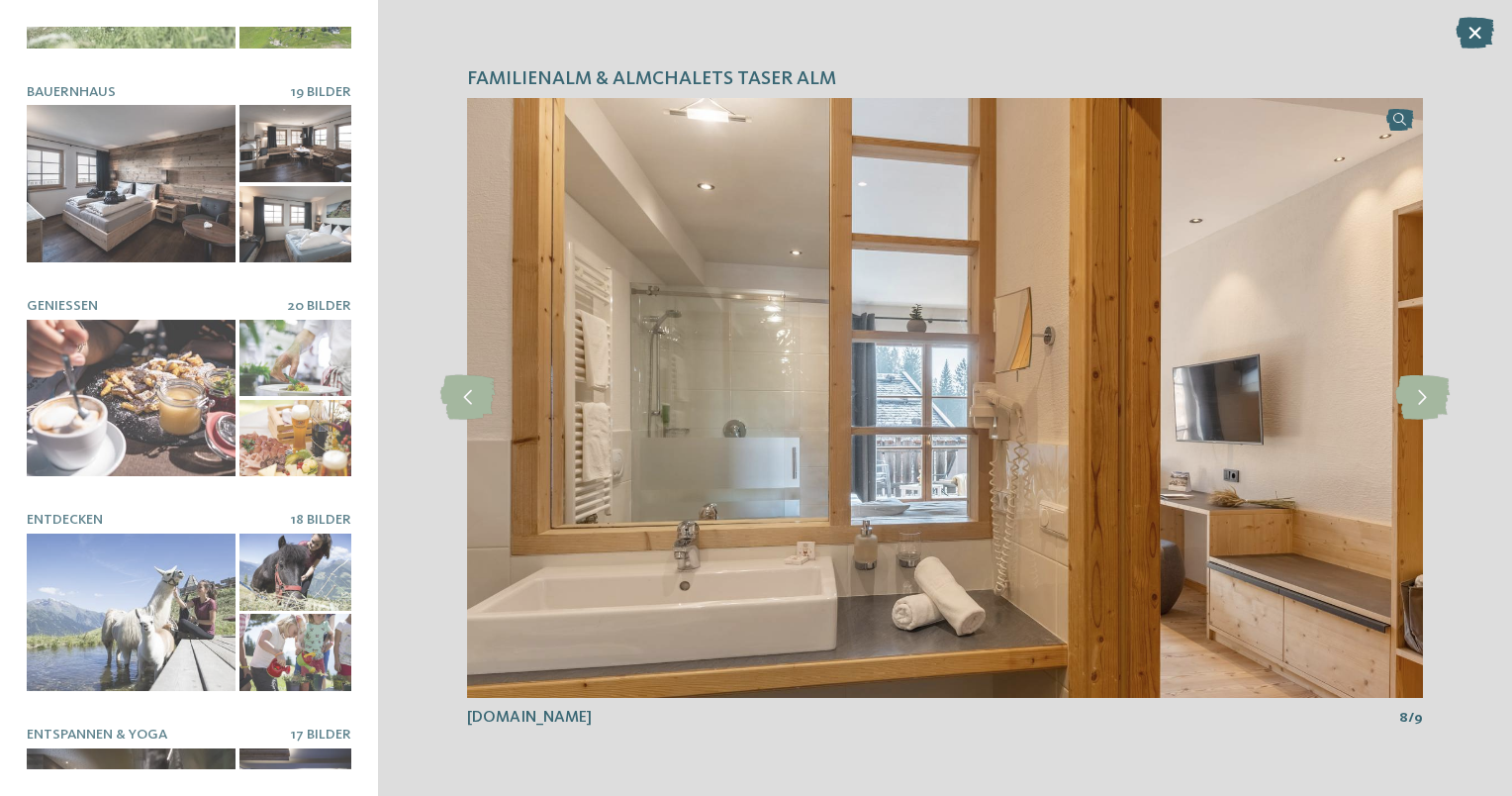 scroll, scrollTop: 330, scrollLeft: 0, axis: vertical 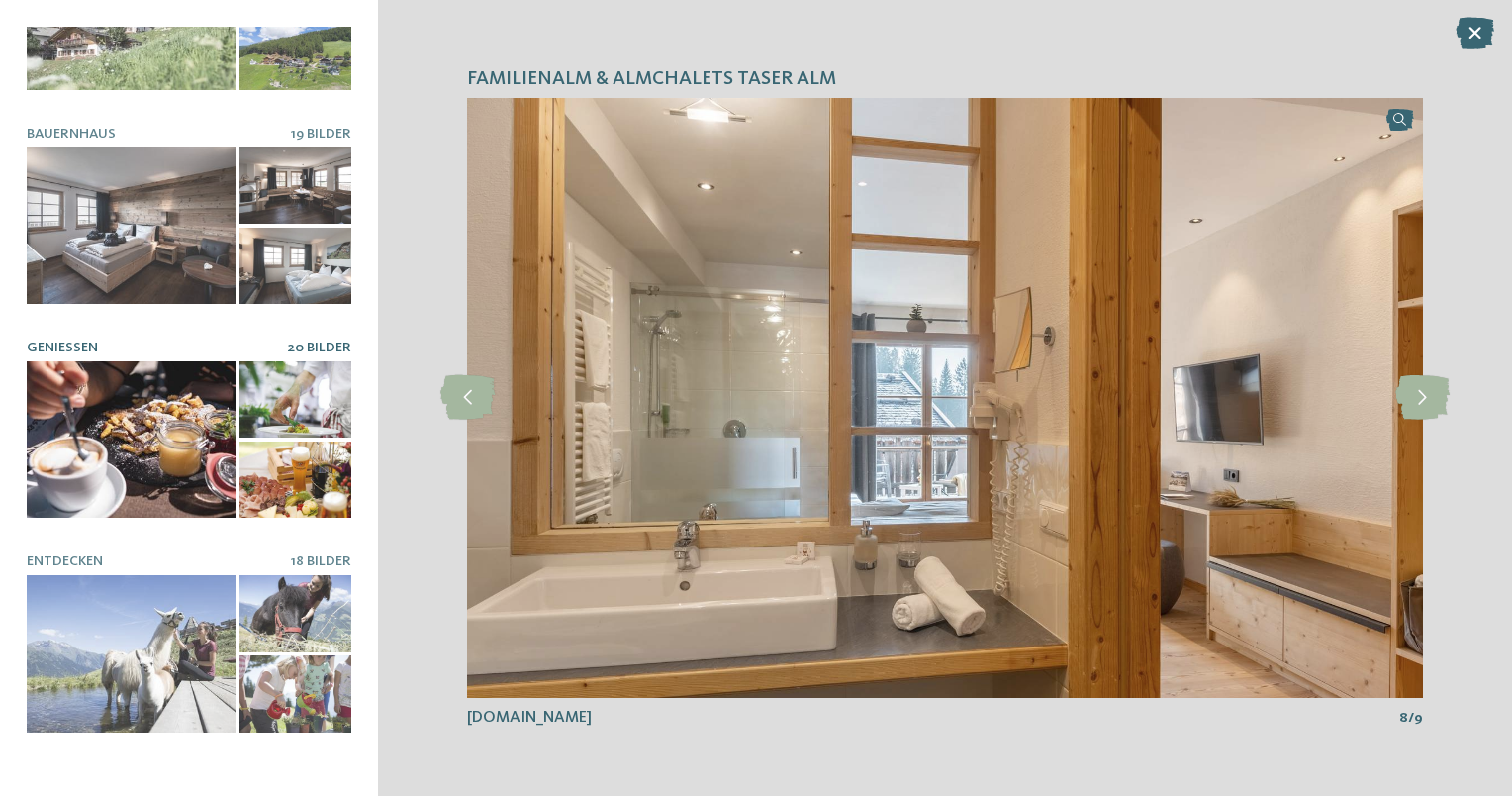 click at bounding box center (131, 440) 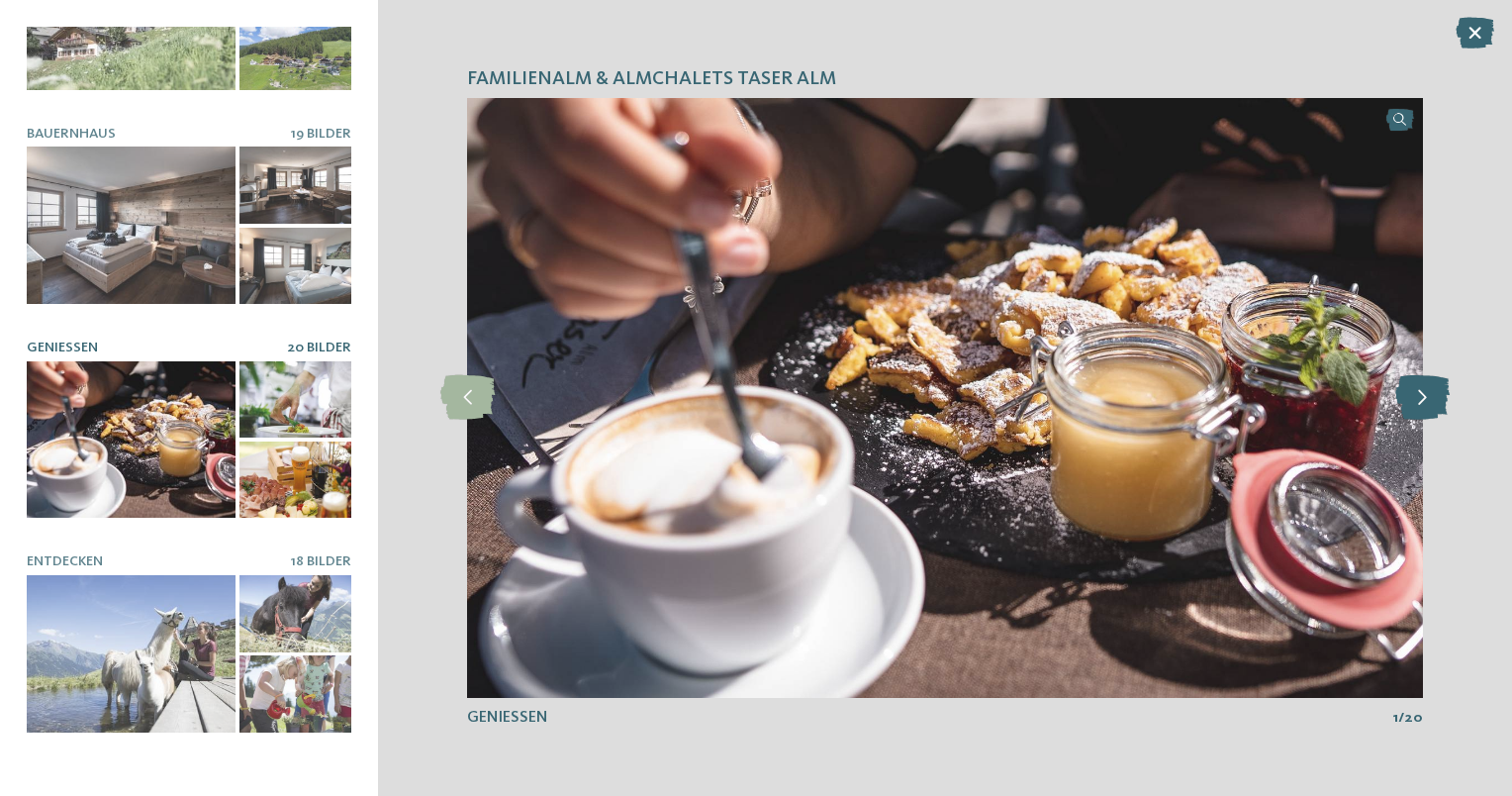 click at bounding box center [1422, 397] 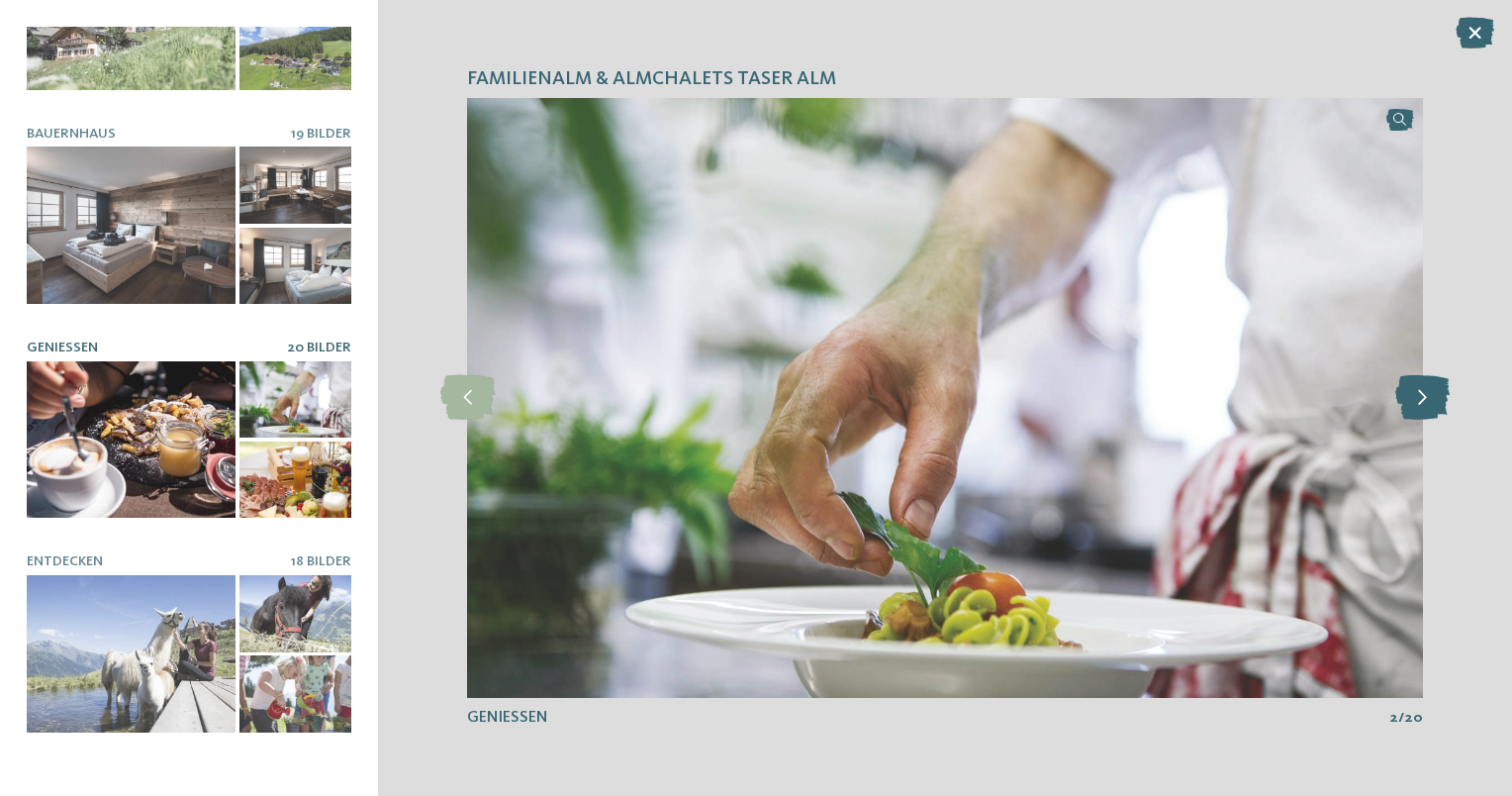 click at bounding box center [1422, 397] 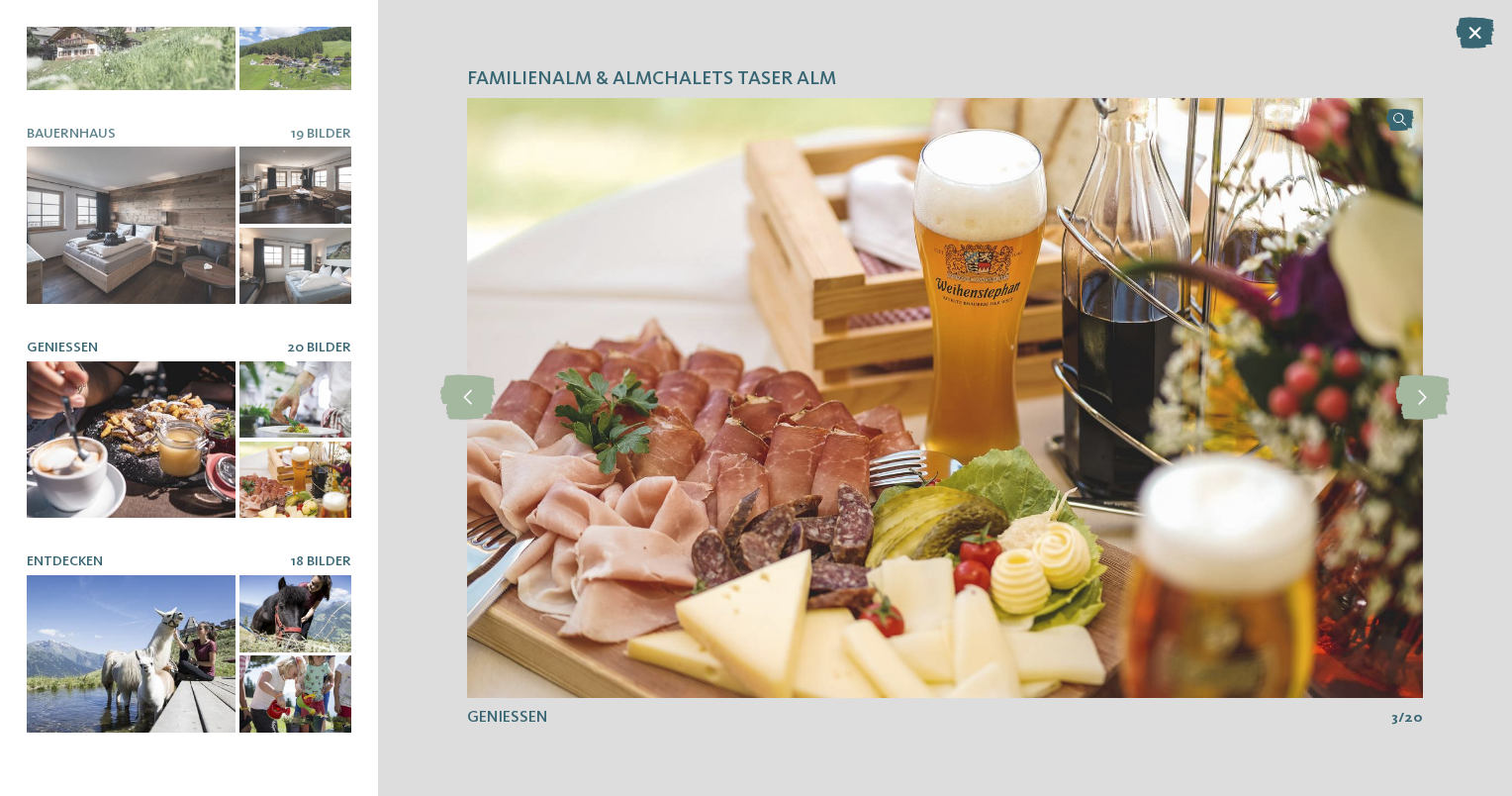 click at bounding box center (131, 653) 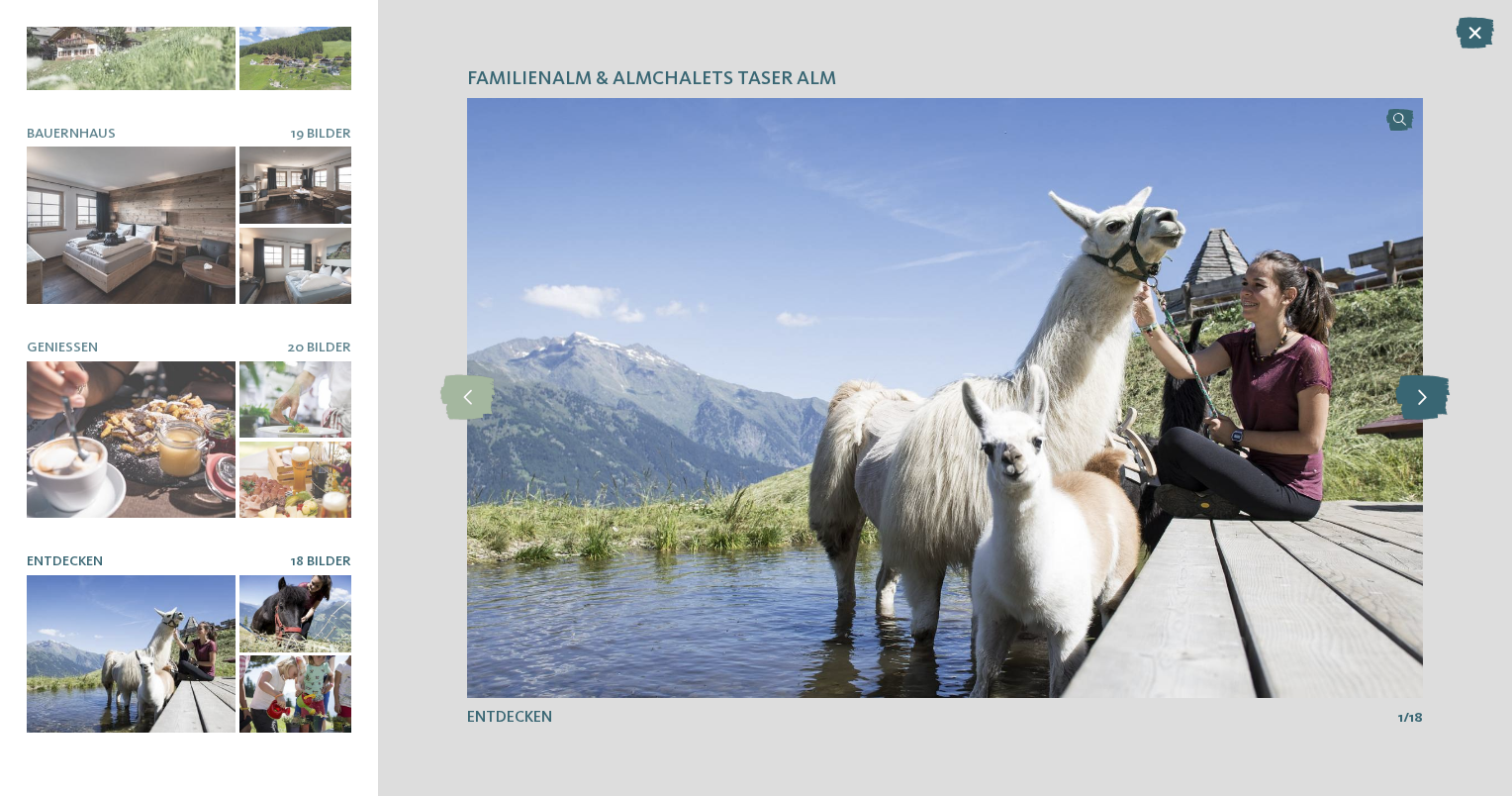 click at bounding box center [1422, 397] 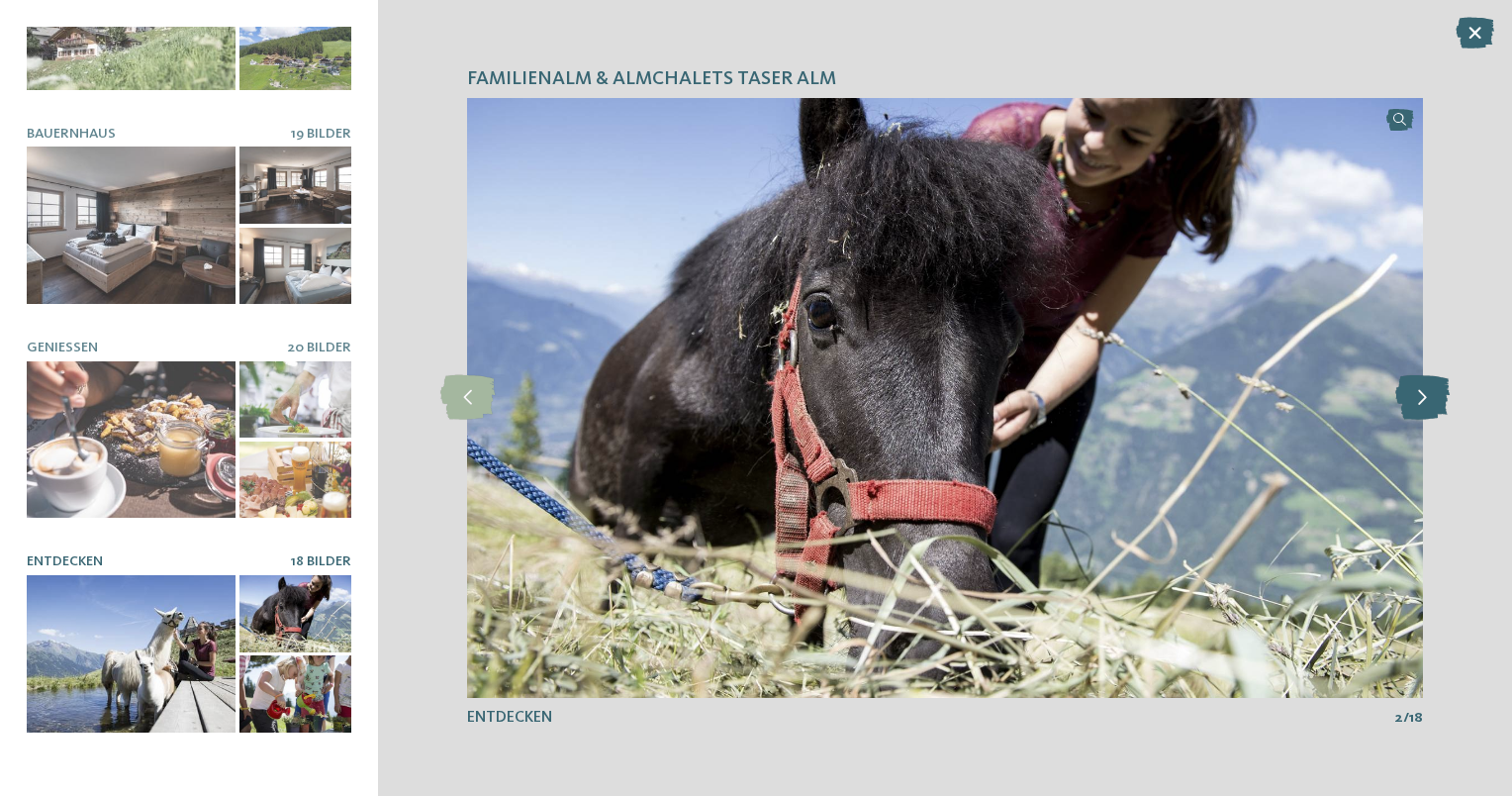 click at bounding box center (1422, 397) 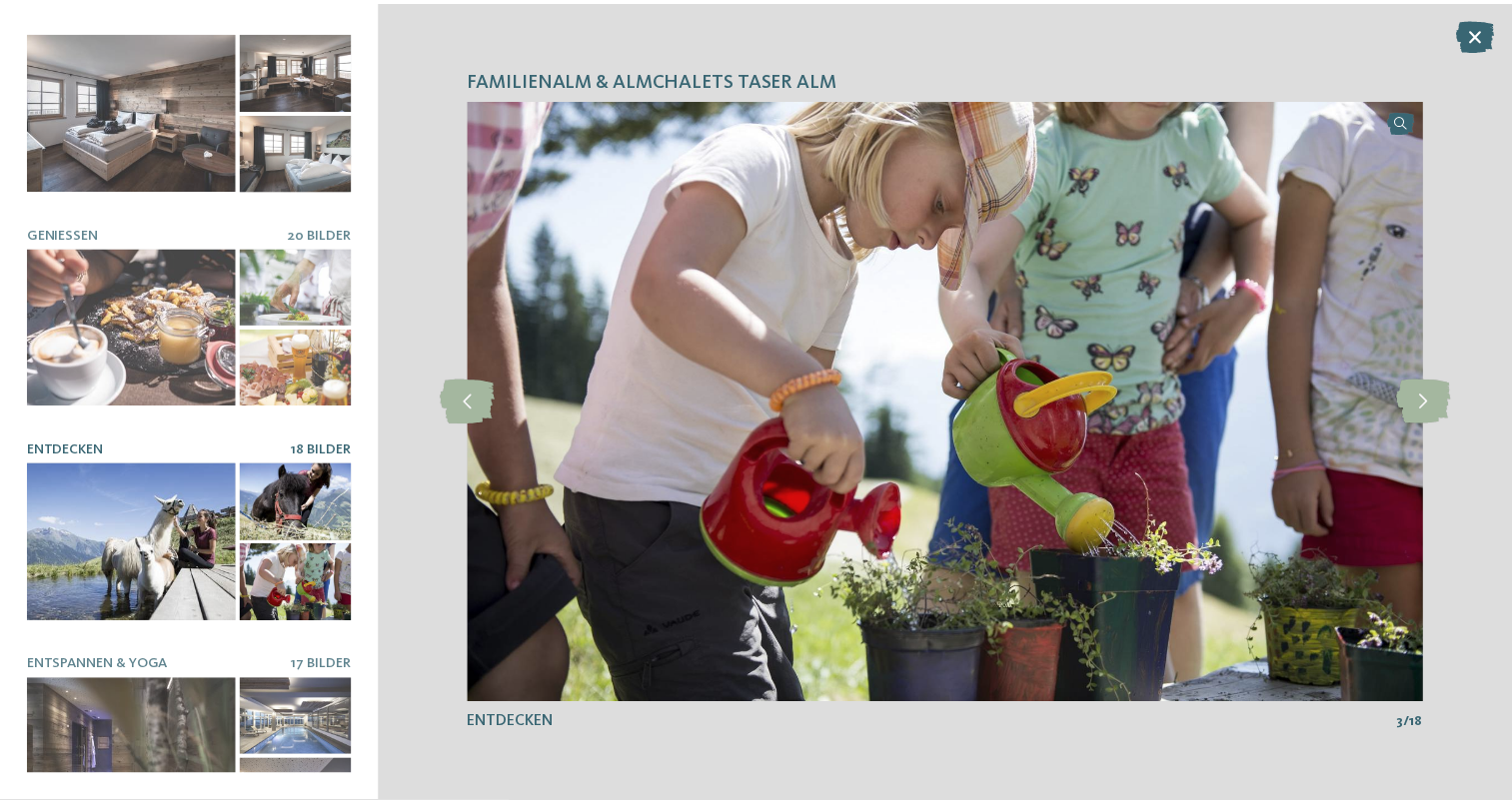 scroll, scrollTop: 480, scrollLeft: 0, axis: vertical 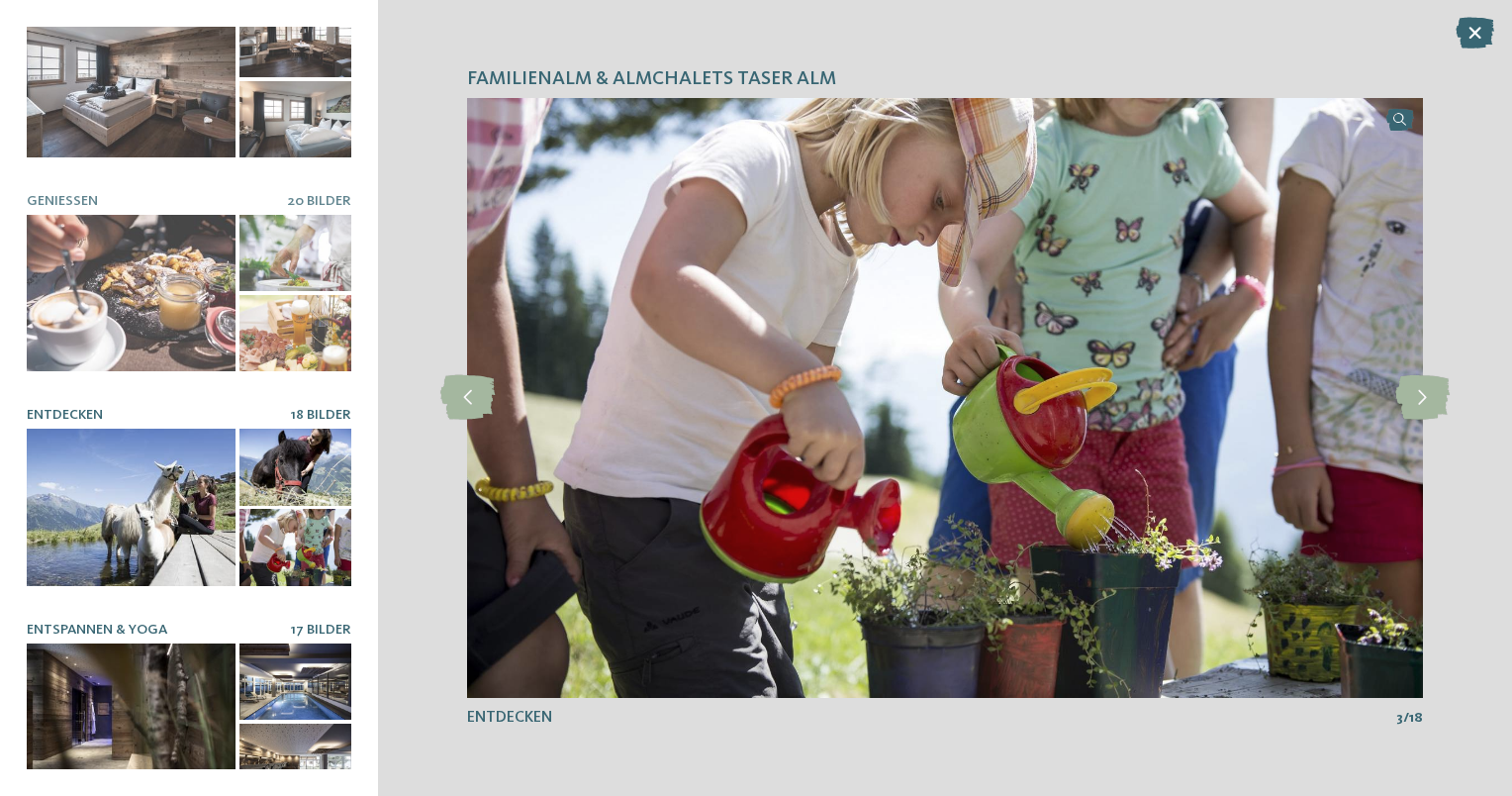 click at bounding box center (131, 722) 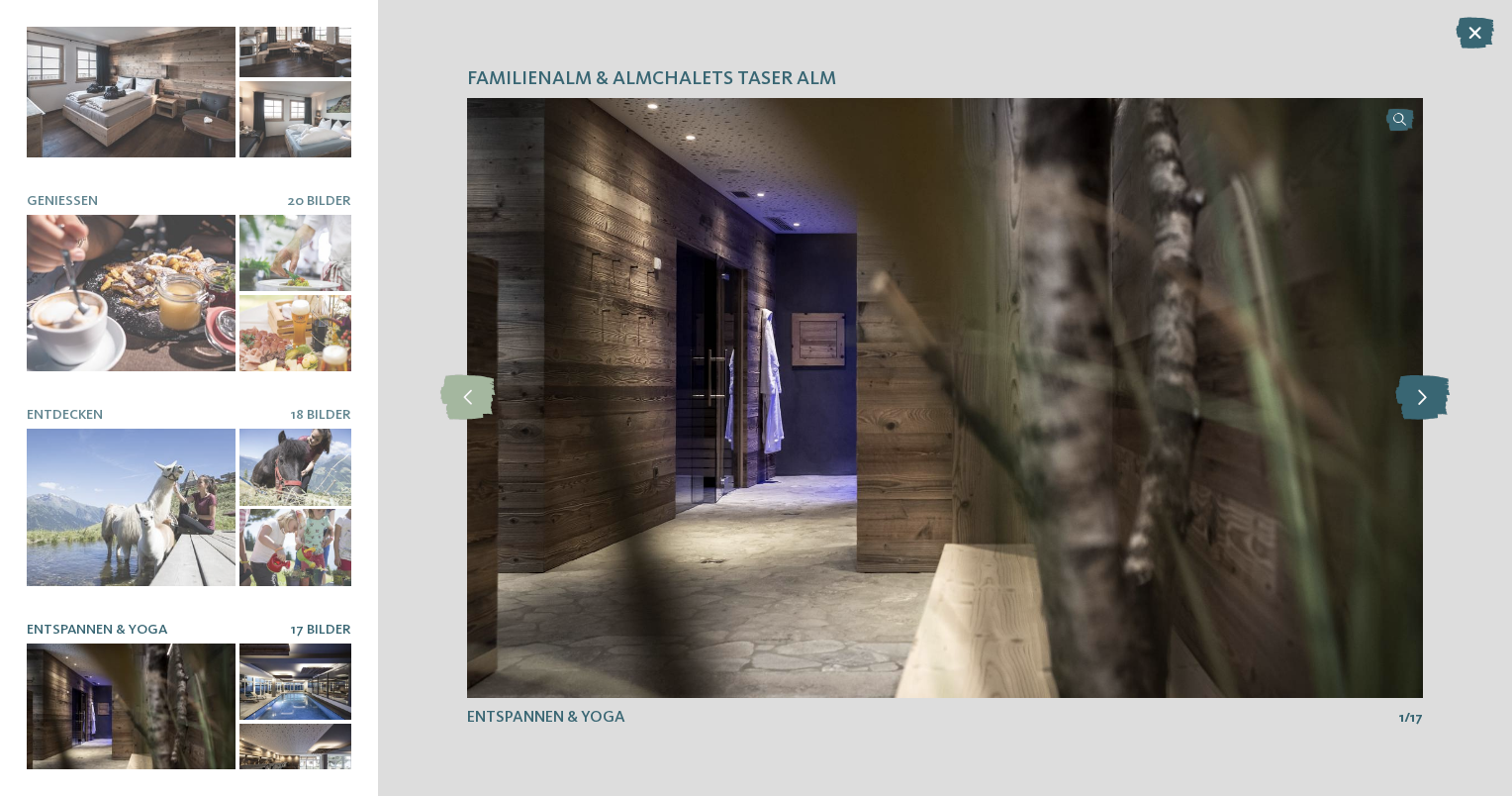 click at bounding box center [1422, 397] 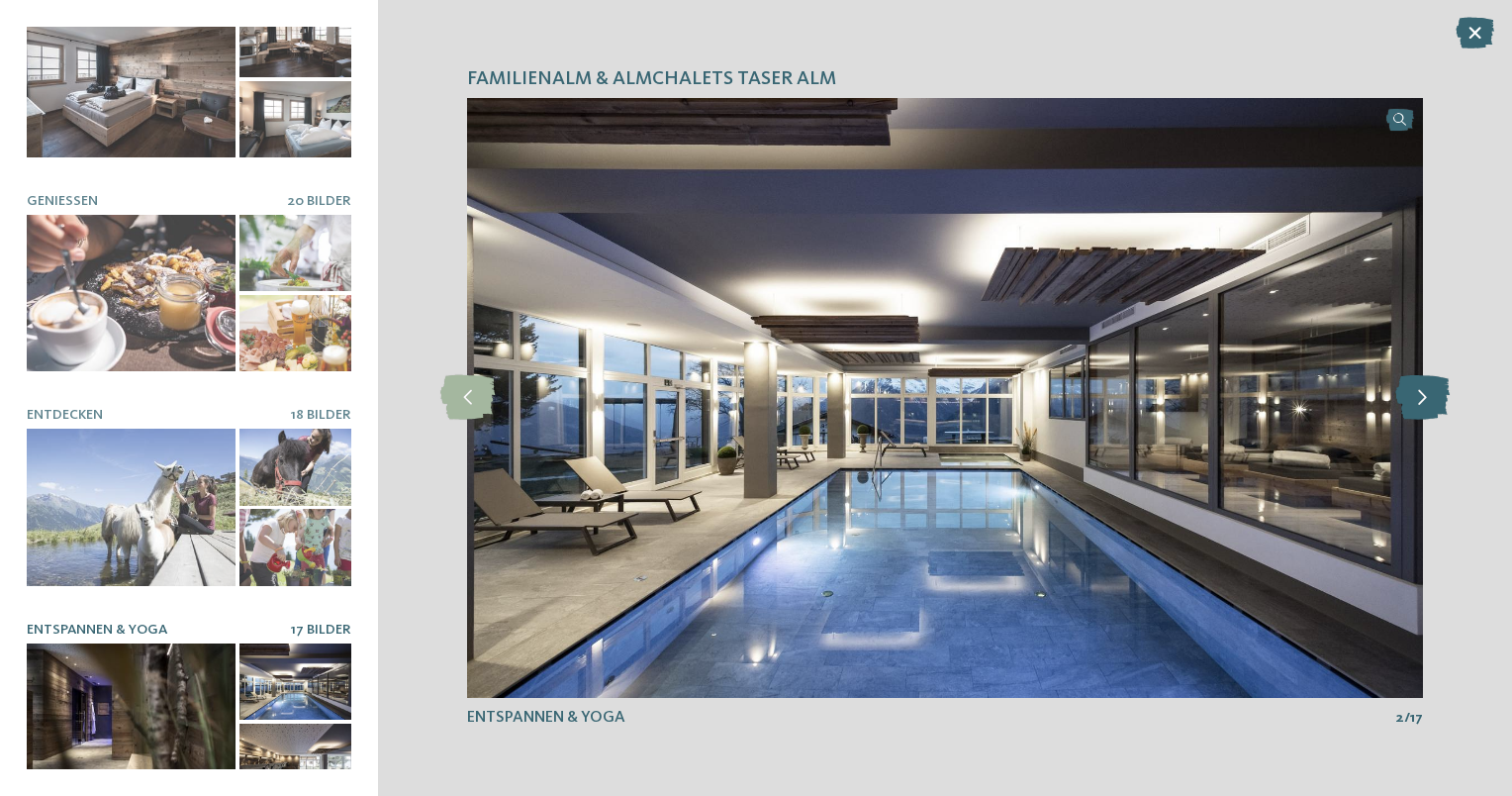 click at bounding box center (1422, 397) 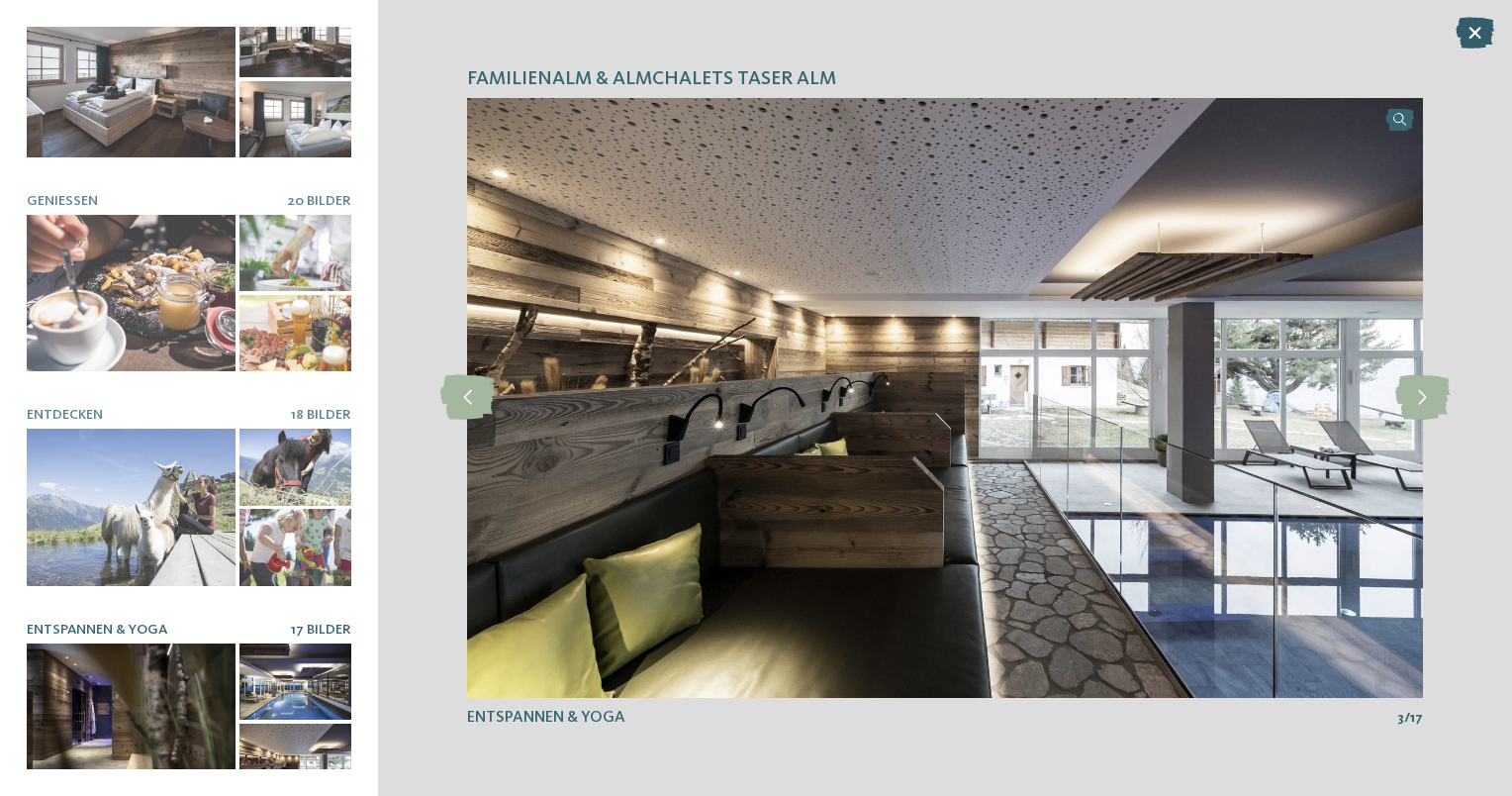 click at bounding box center (1474, 33) 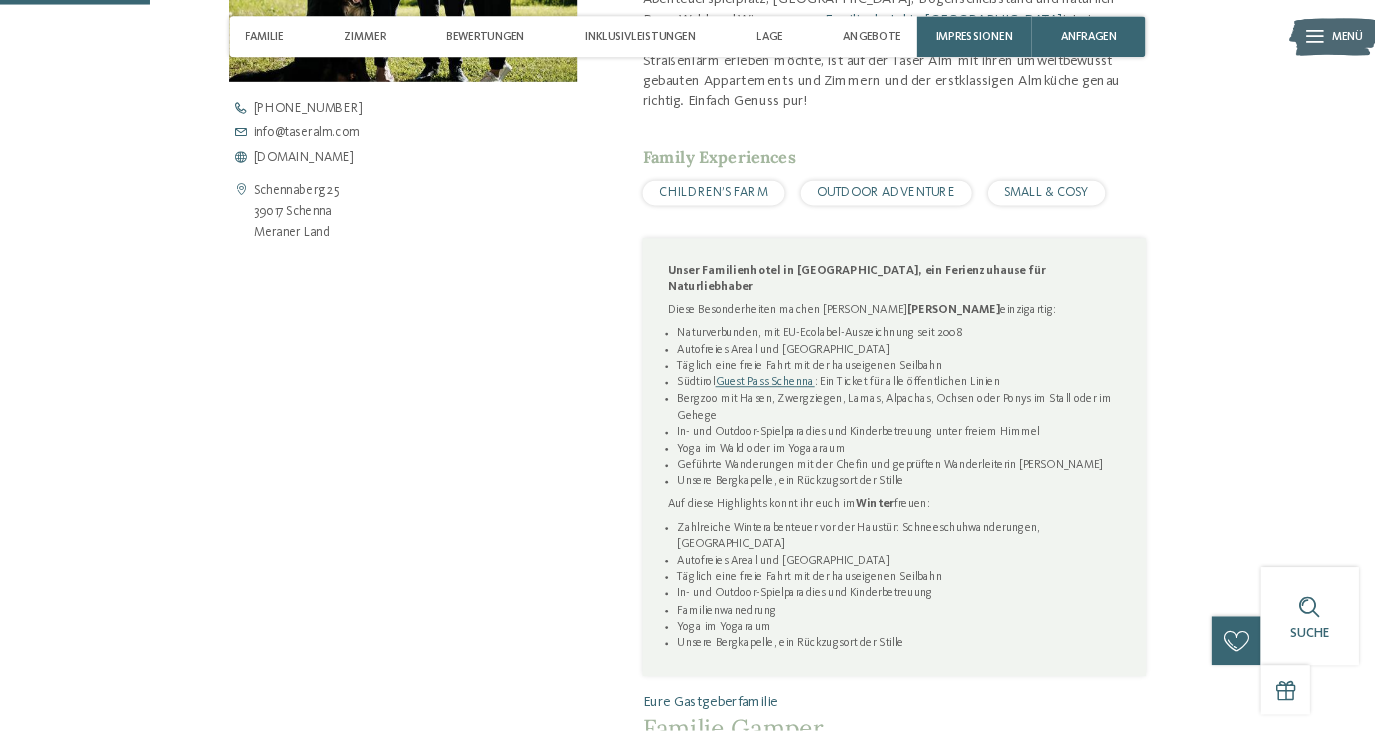 scroll, scrollTop: 840, scrollLeft: 0, axis: vertical 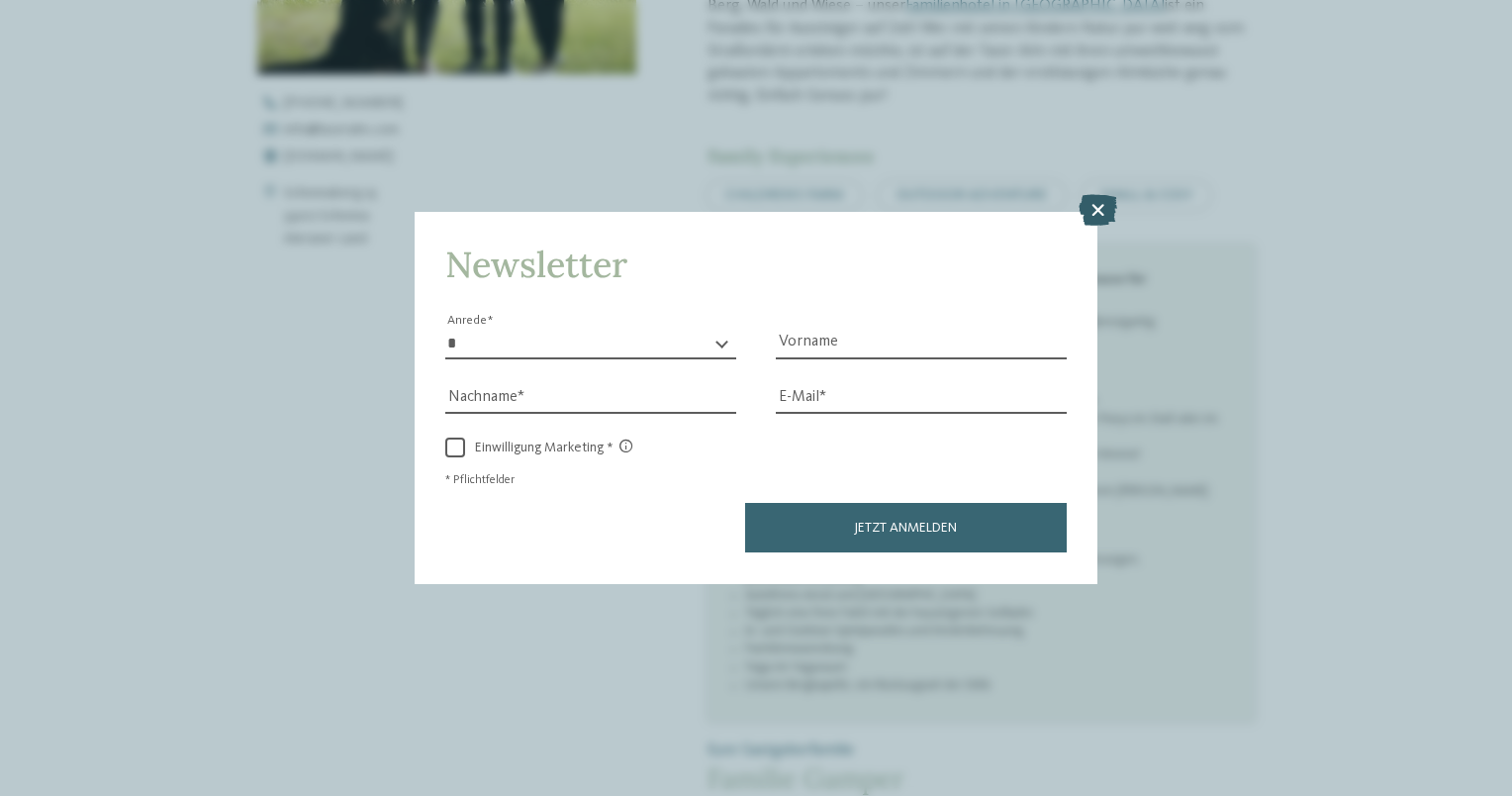 click at bounding box center [1097, 211] 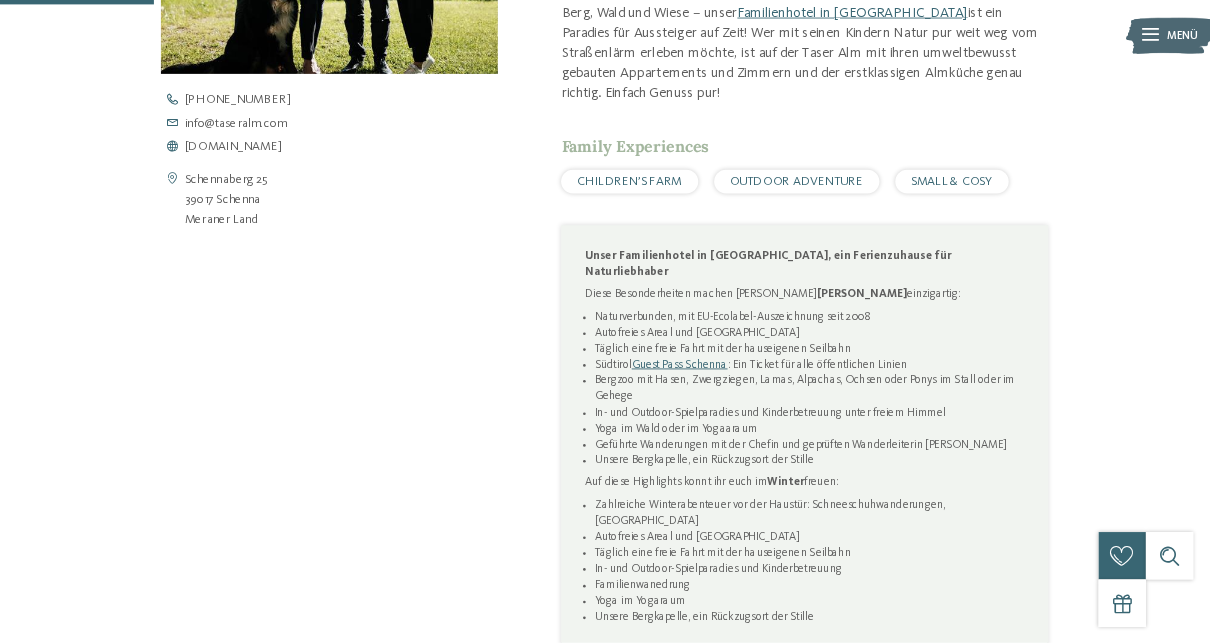 scroll, scrollTop: 840, scrollLeft: 0, axis: vertical 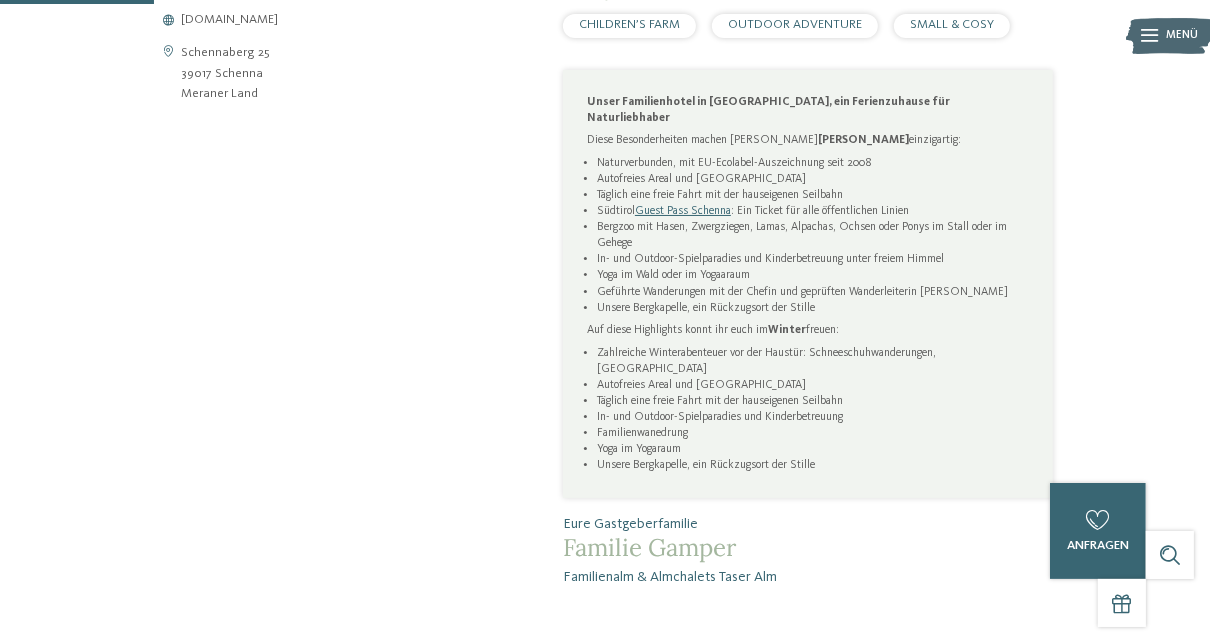 drag, startPoint x: 1273, startPoint y: 0, endPoint x: 437, endPoint y: 422, distance: 936.4721 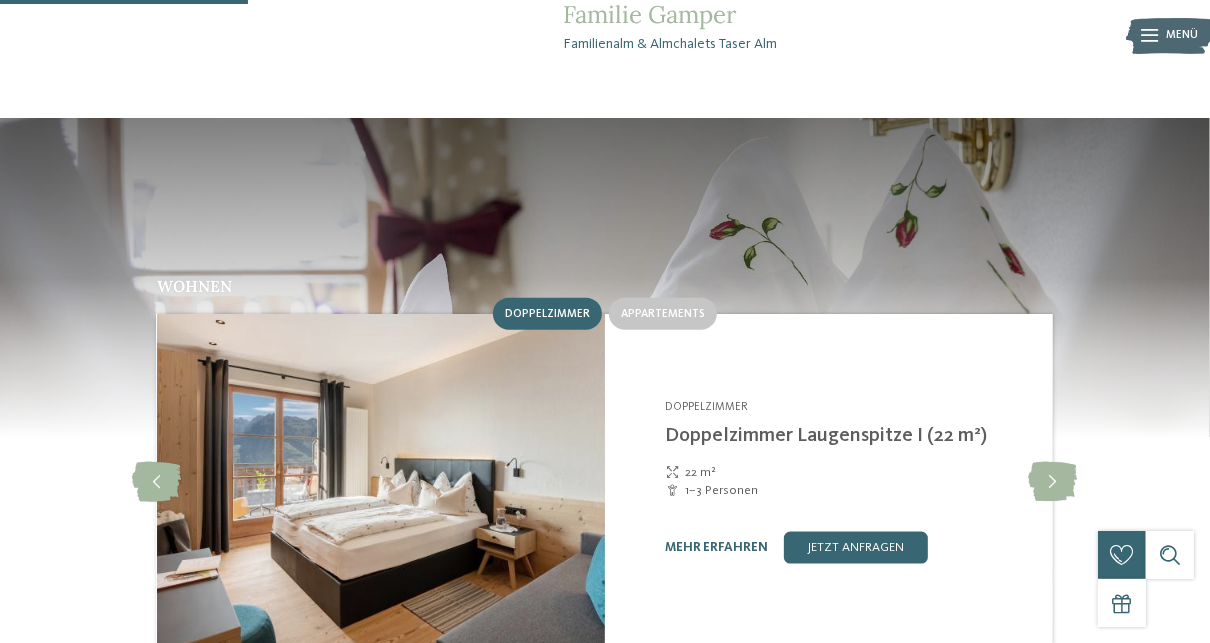 scroll, scrollTop: 1395, scrollLeft: 0, axis: vertical 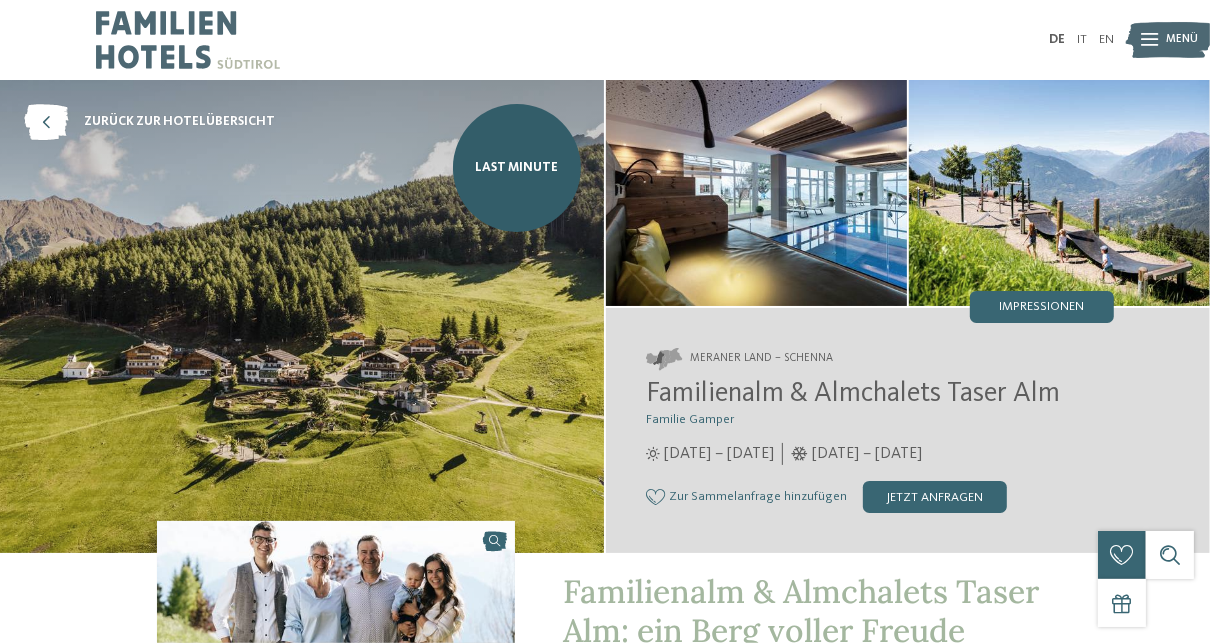 click at bounding box center [1150, 40] 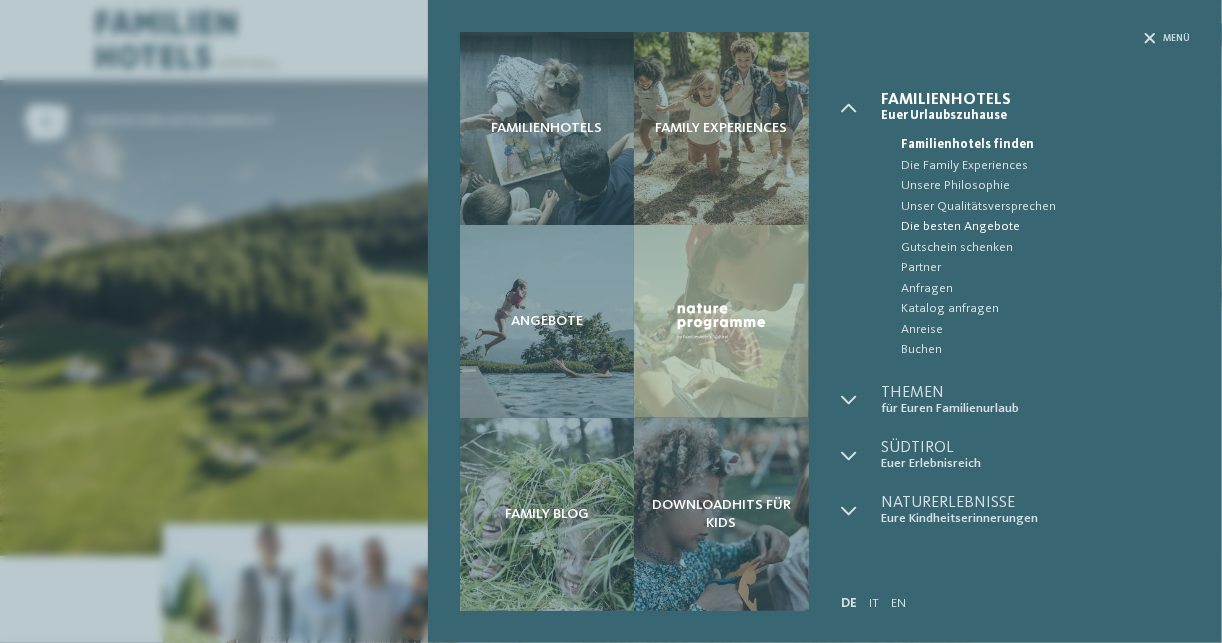 click on "Die besten Angebote" at bounding box center [1045, 227] 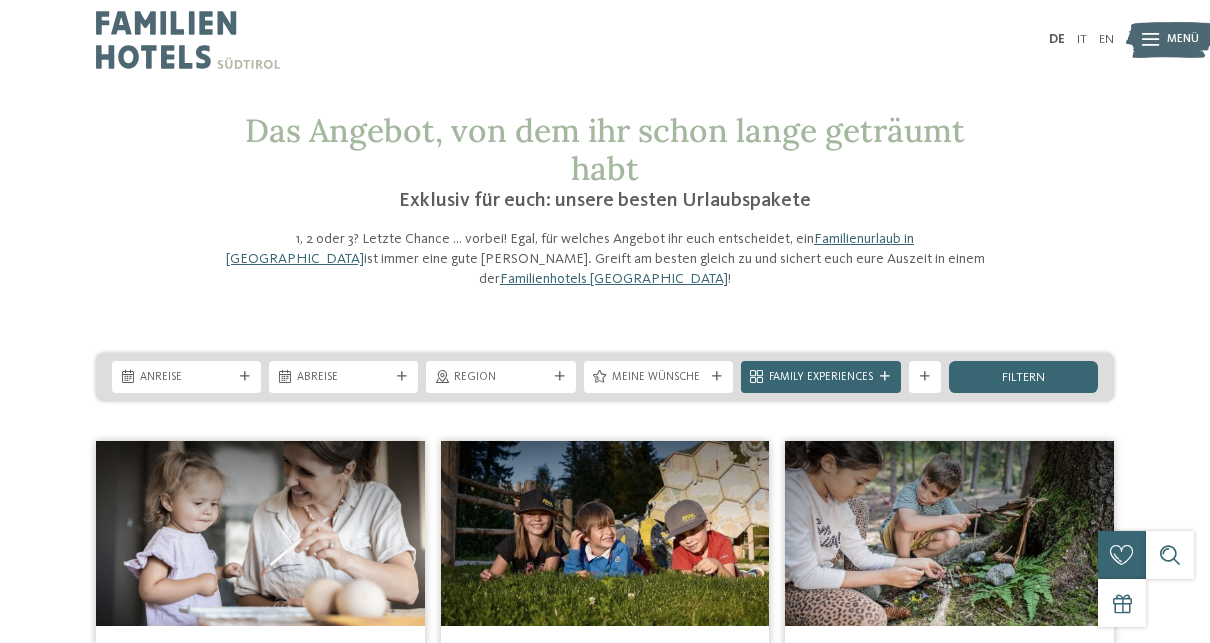 scroll, scrollTop: 0, scrollLeft: 0, axis: both 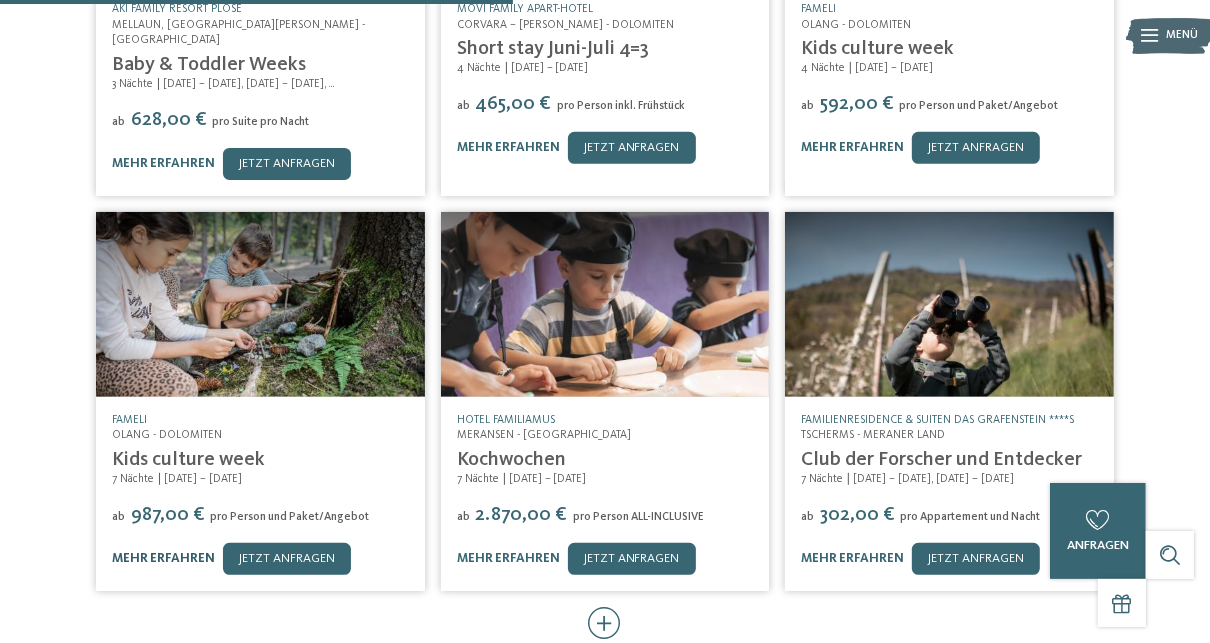 click on "mehr erfahren" at bounding box center [163, 558] 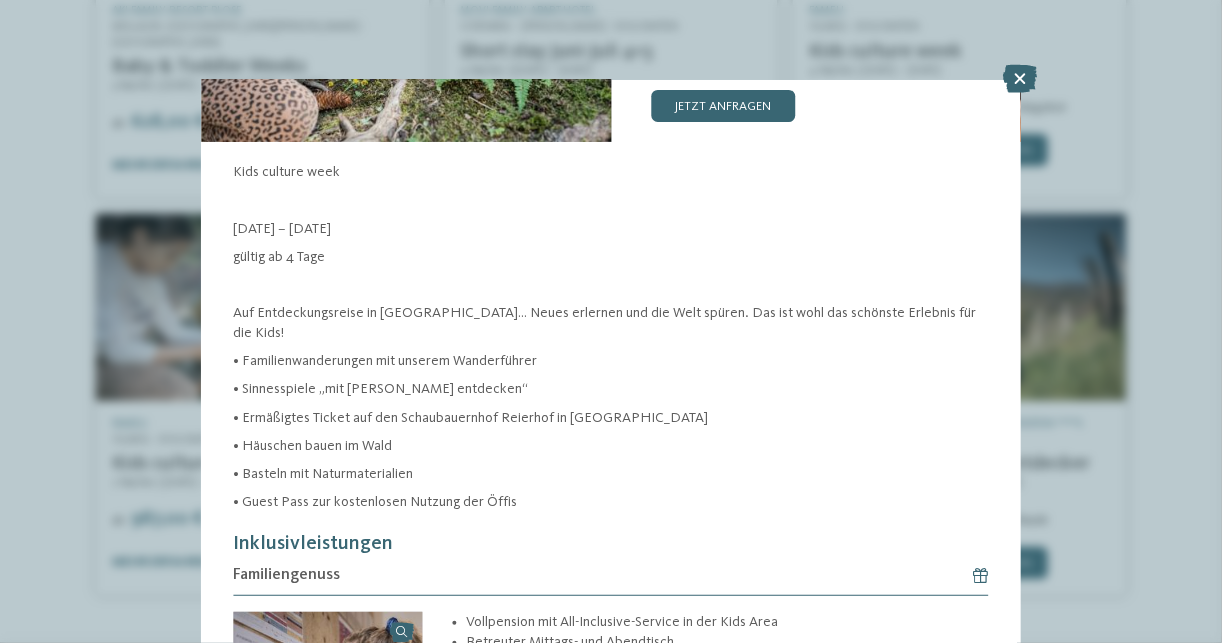 scroll, scrollTop: 320, scrollLeft: 0, axis: vertical 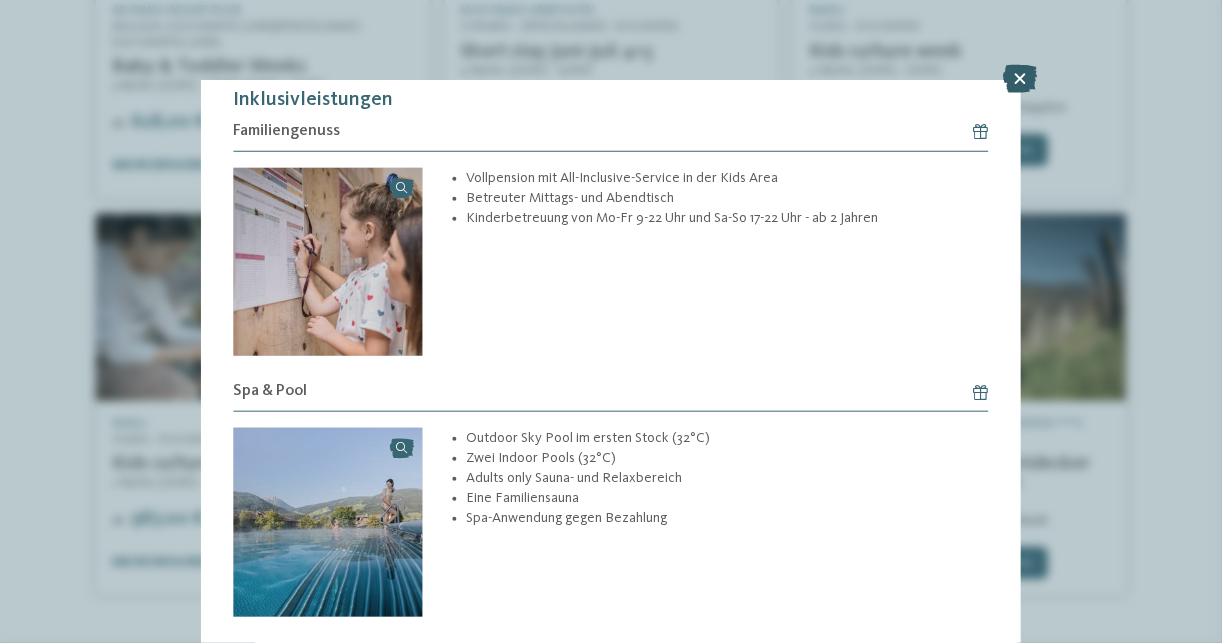 click at bounding box center [1021, 79] 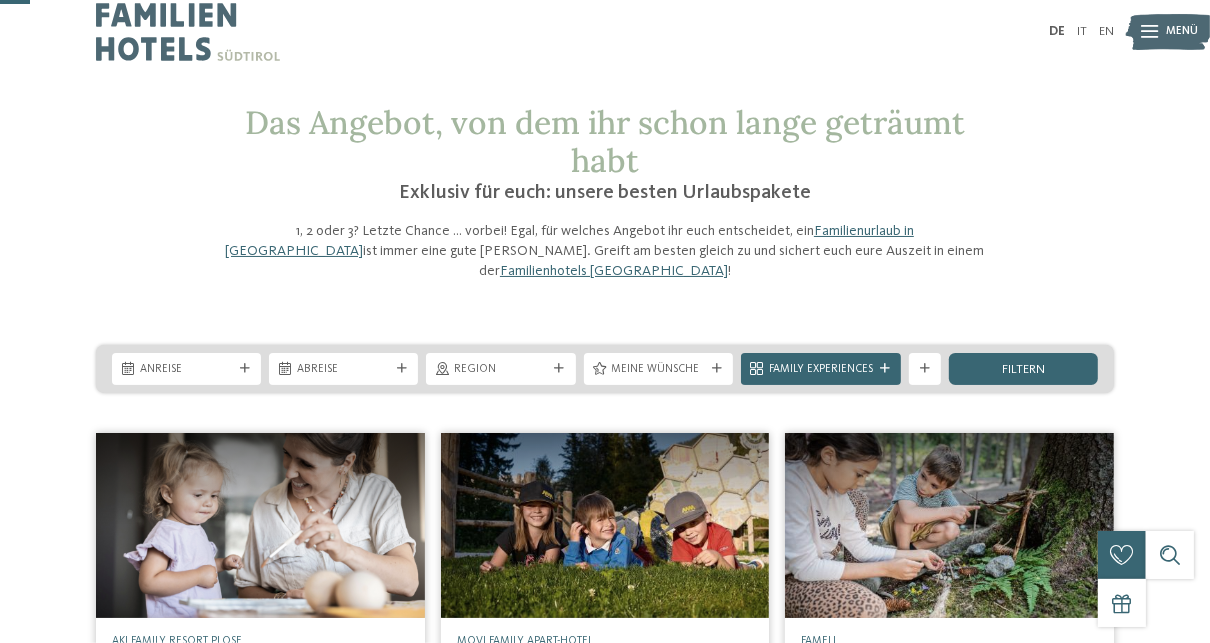 scroll, scrollTop: 0, scrollLeft: 0, axis: both 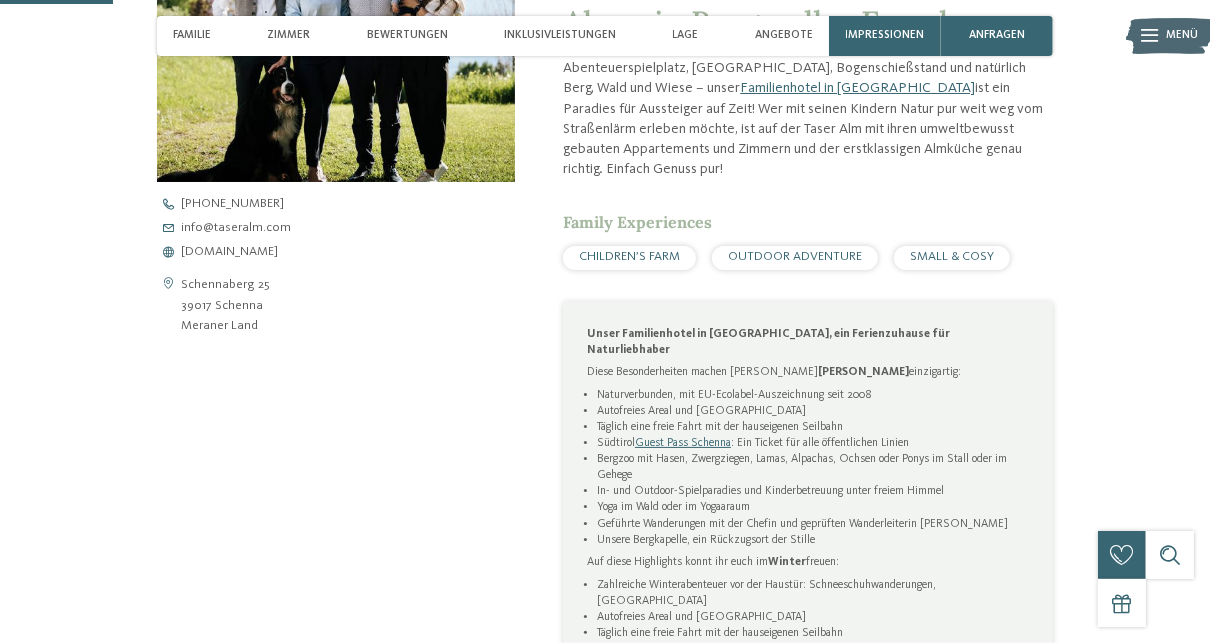 drag, startPoint x: 184, startPoint y: 305, endPoint x: 273, endPoint y: 306, distance: 89.005615 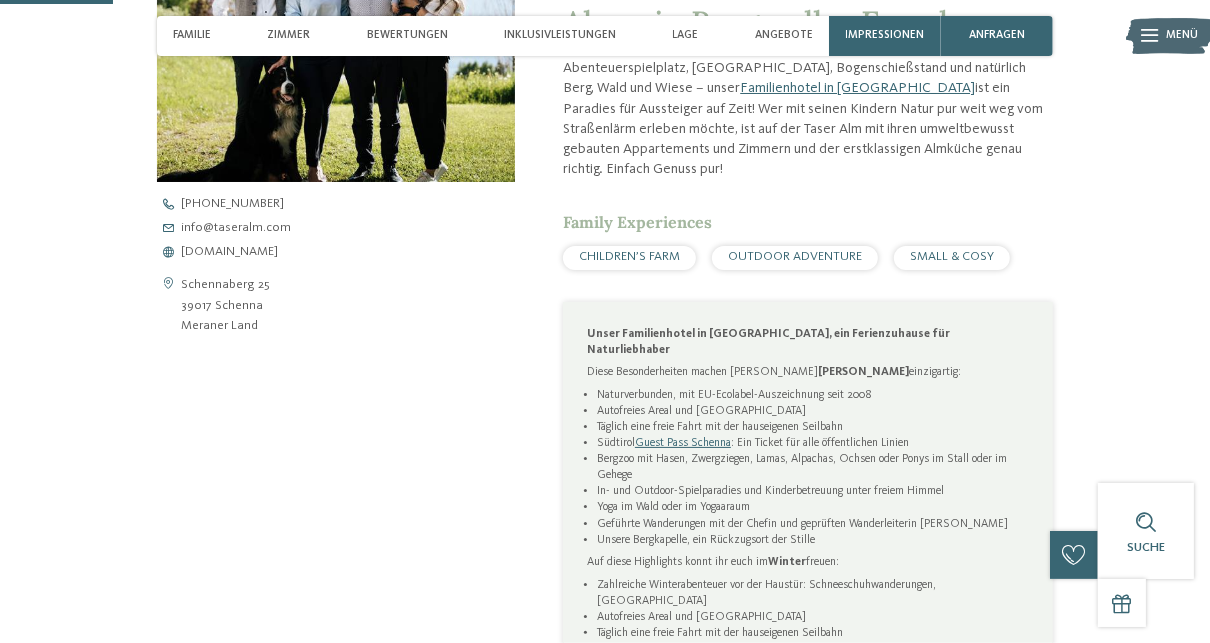drag, startPoint x: 182, startPoint y: 305, endPoint x: 261, endPoint y: 307, distance: 79.025314 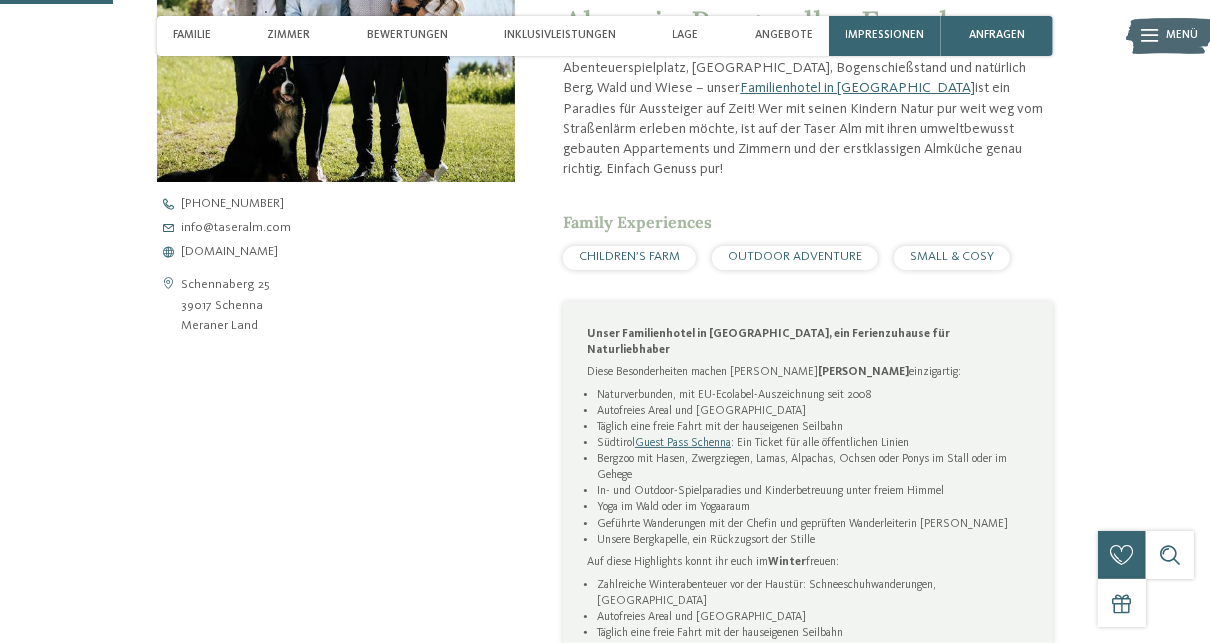 drag, startPoint x: 261, startPoint y: 307, endPoint x: 245, endPoint y: 307, distance: 16 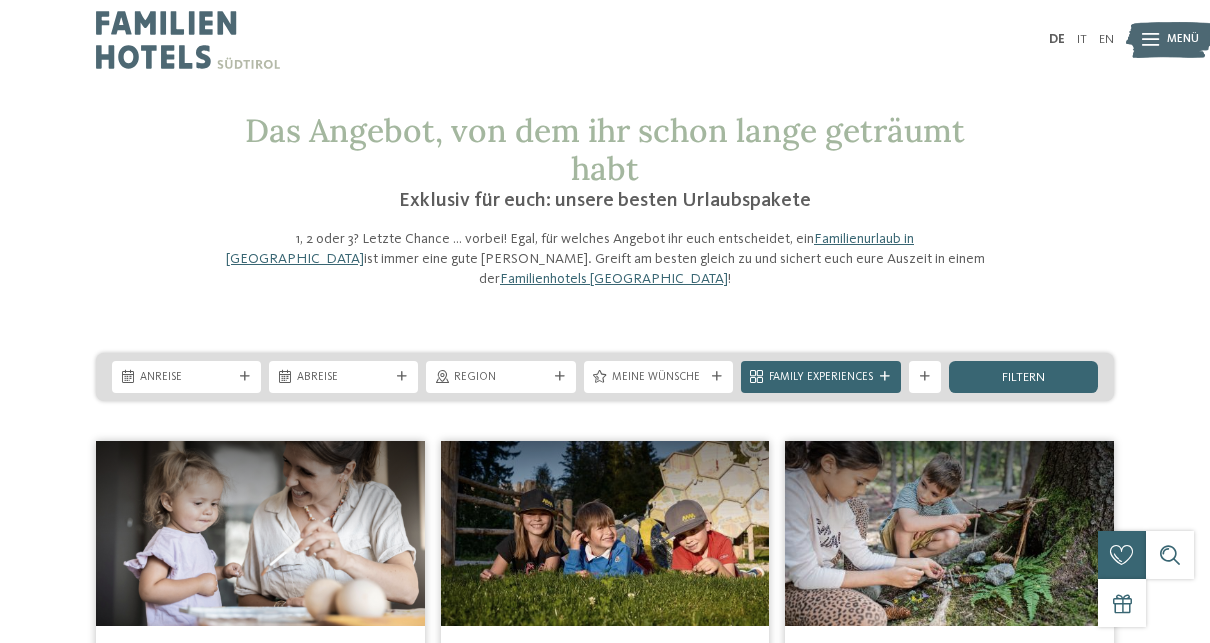 scroll, scrollTop: 0, scrollLeft: 0, axis: both 